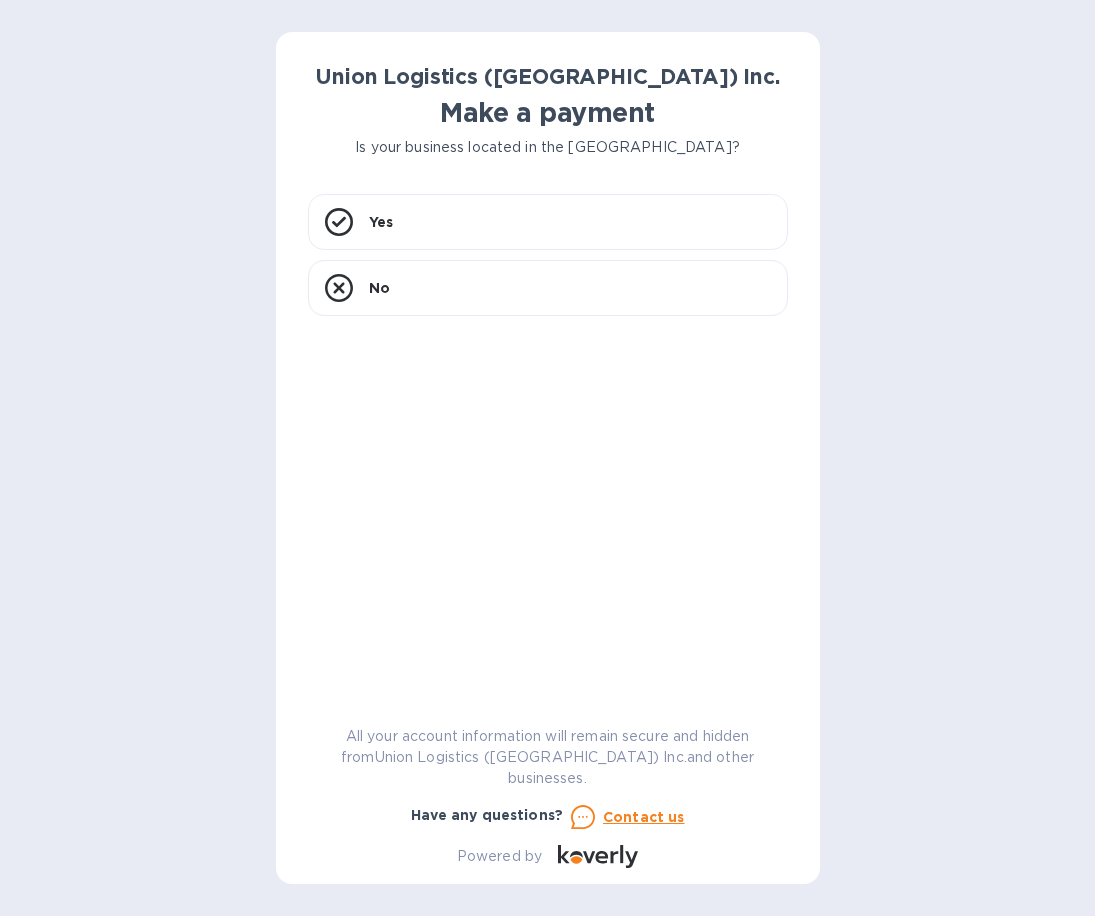scroll, scrollTop: 0, scrollLeft: 0, axis: both 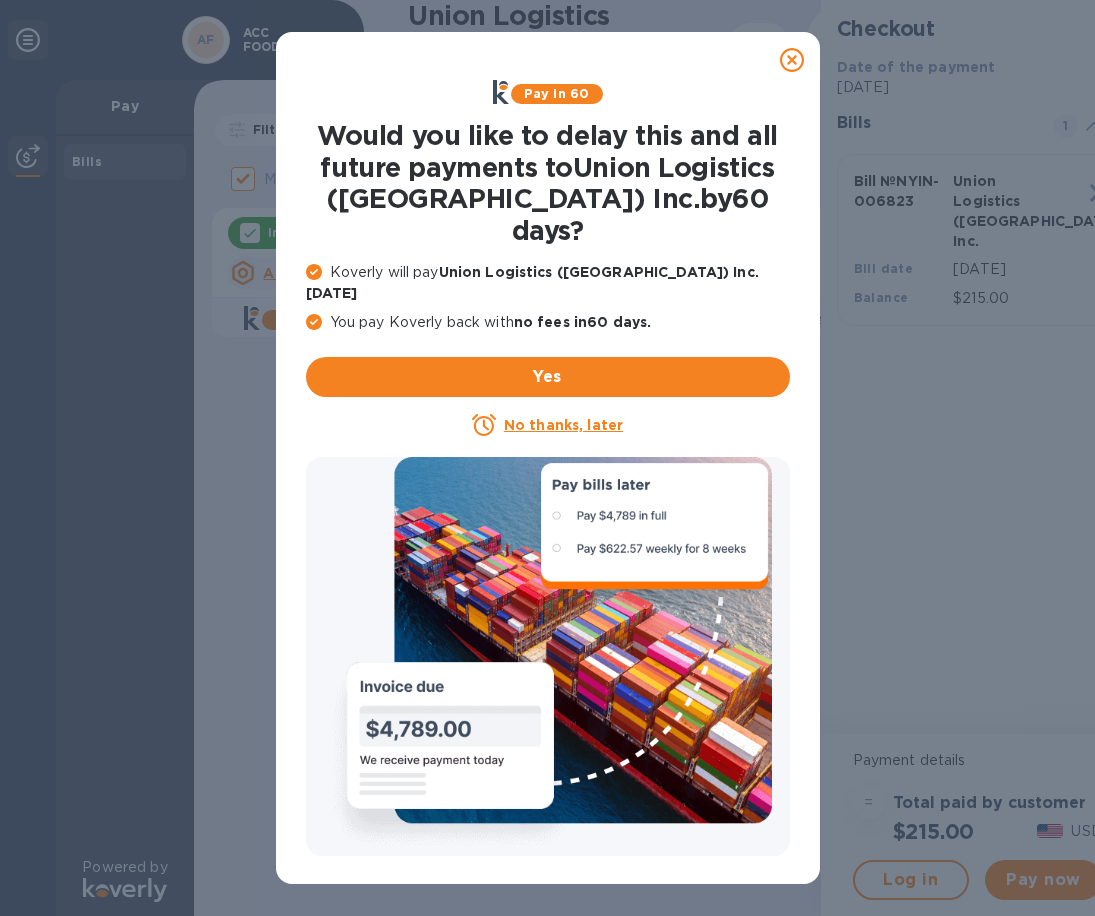click on "No thanks, later" at bounding box center [563, 425] 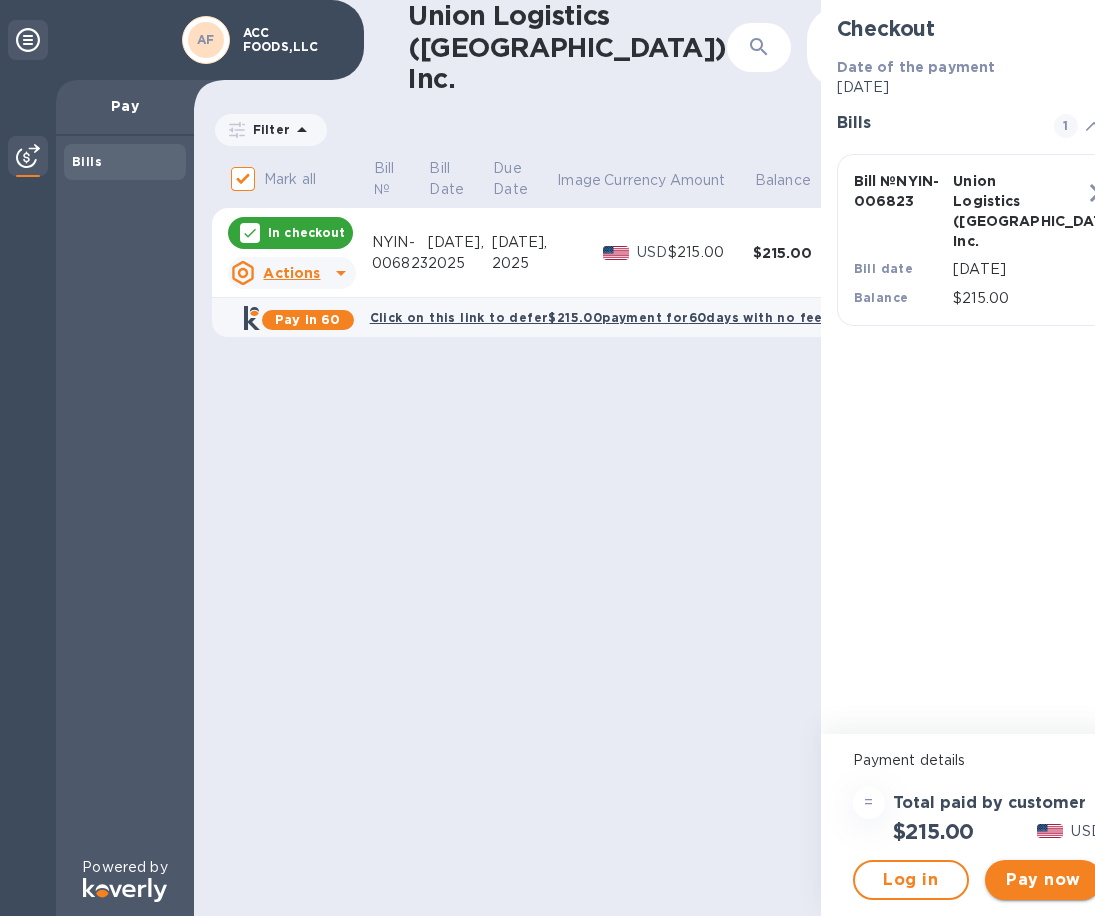 click on "Pay now" at bounding box center [1043, 880] 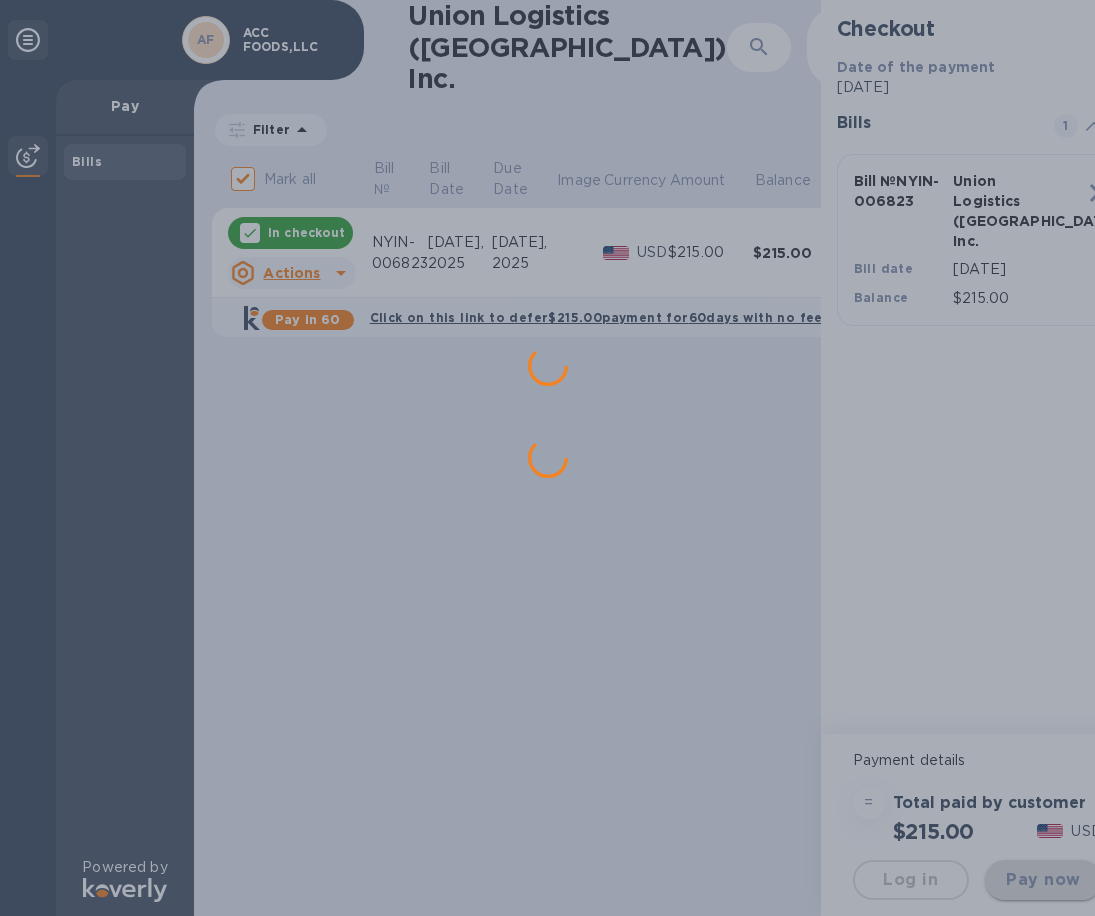 scroll, scrollTop: 0, scrollLeft: 0, axis: both 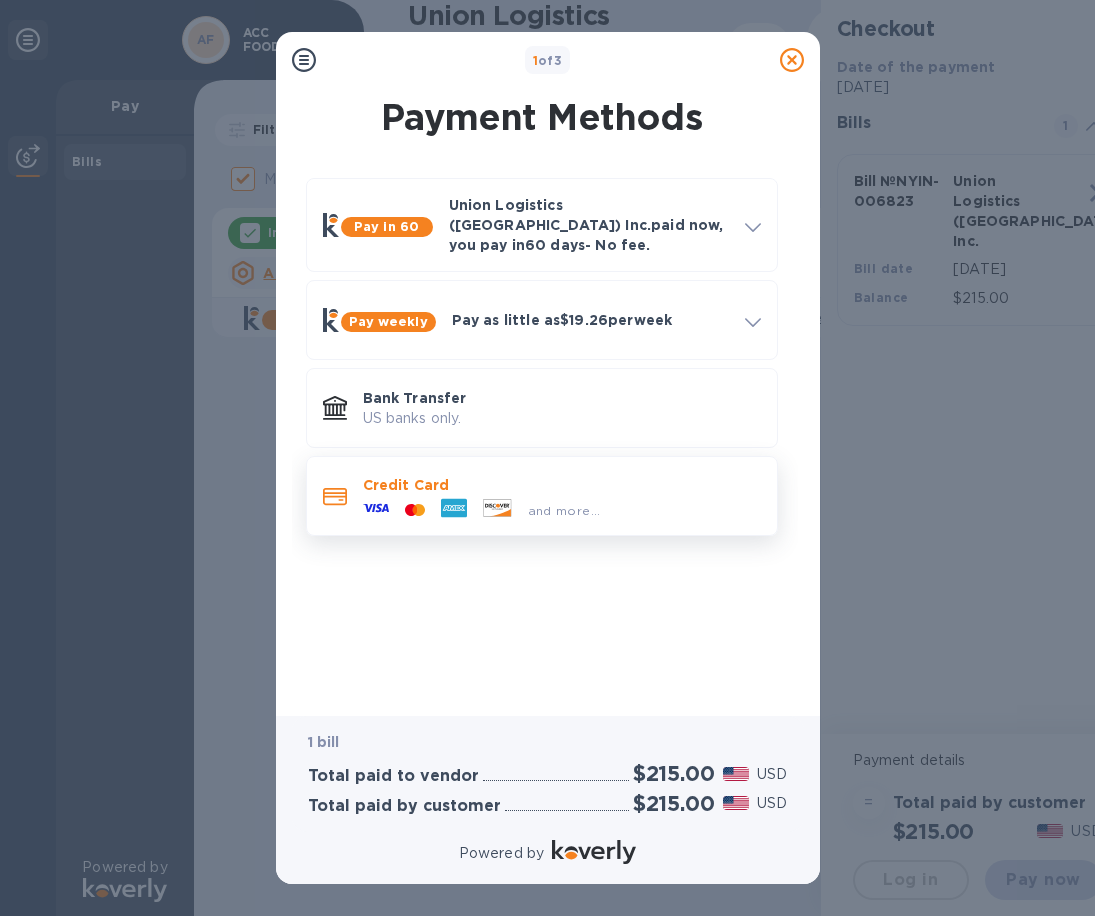 click on "and more..." at bounding box center (564, 510) 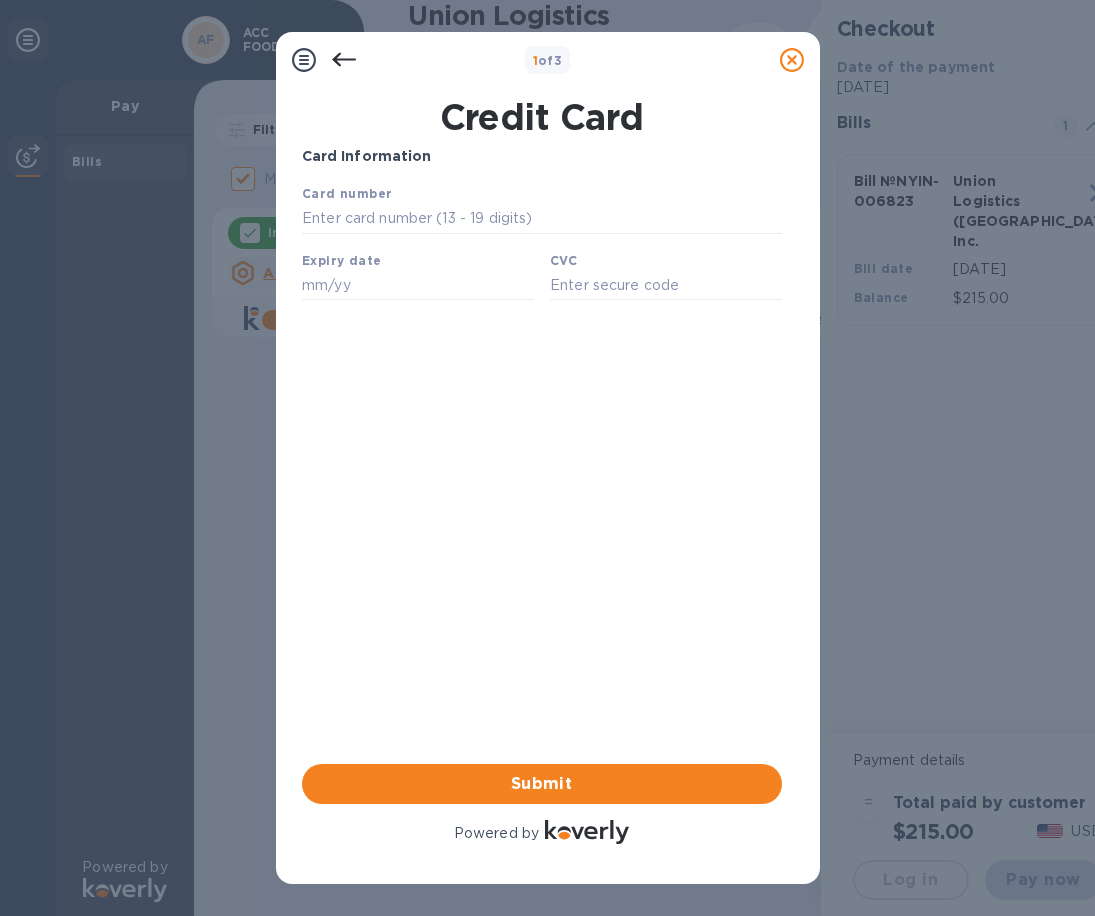 scroll, scrollTop: 0, scrollLeft: 0, axis: both 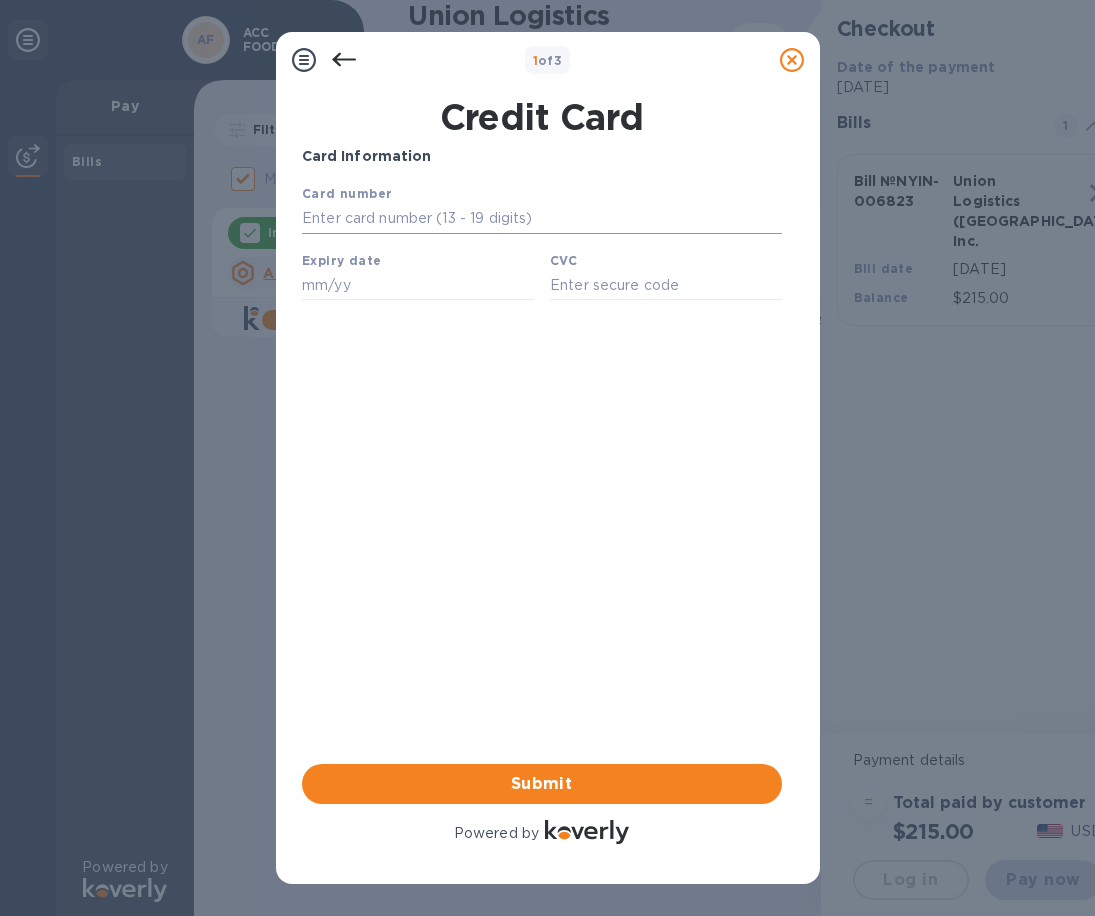 click at bounding box center (541, 219) 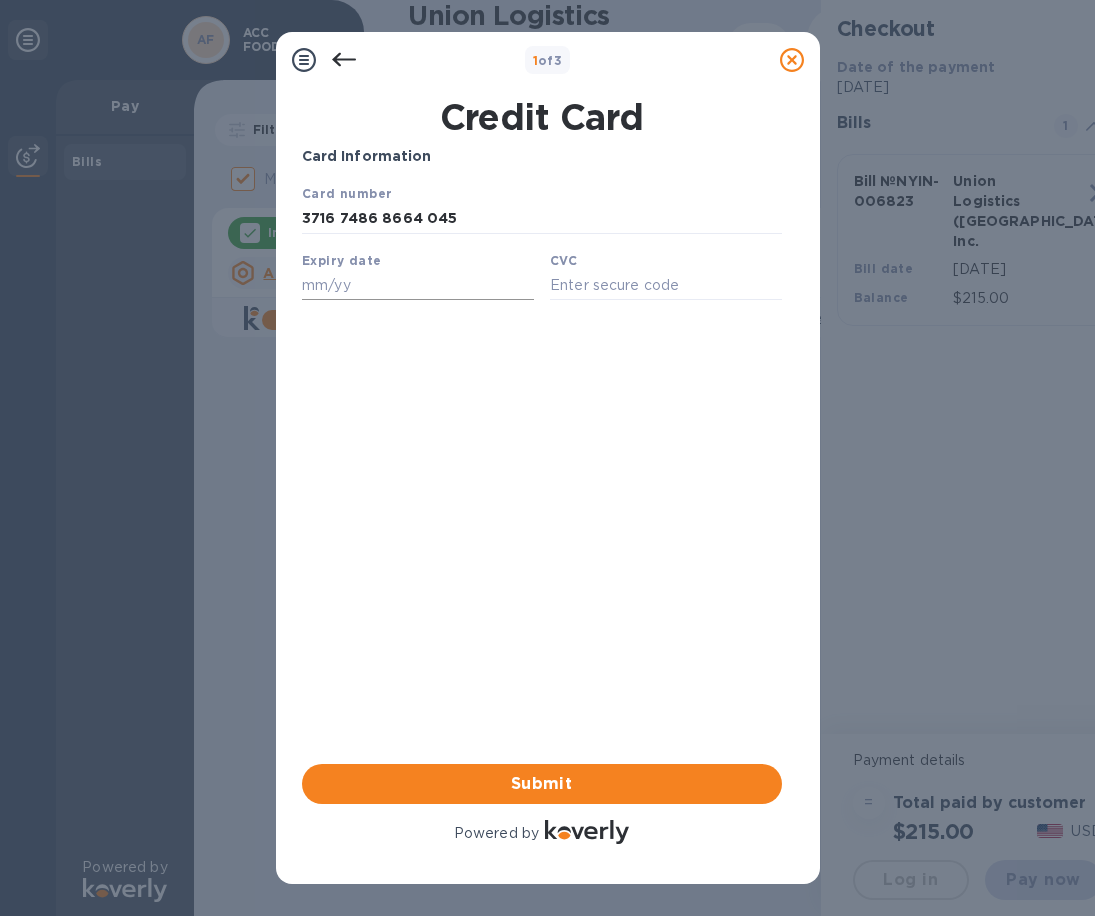 type on "3716 7486 8664 045" 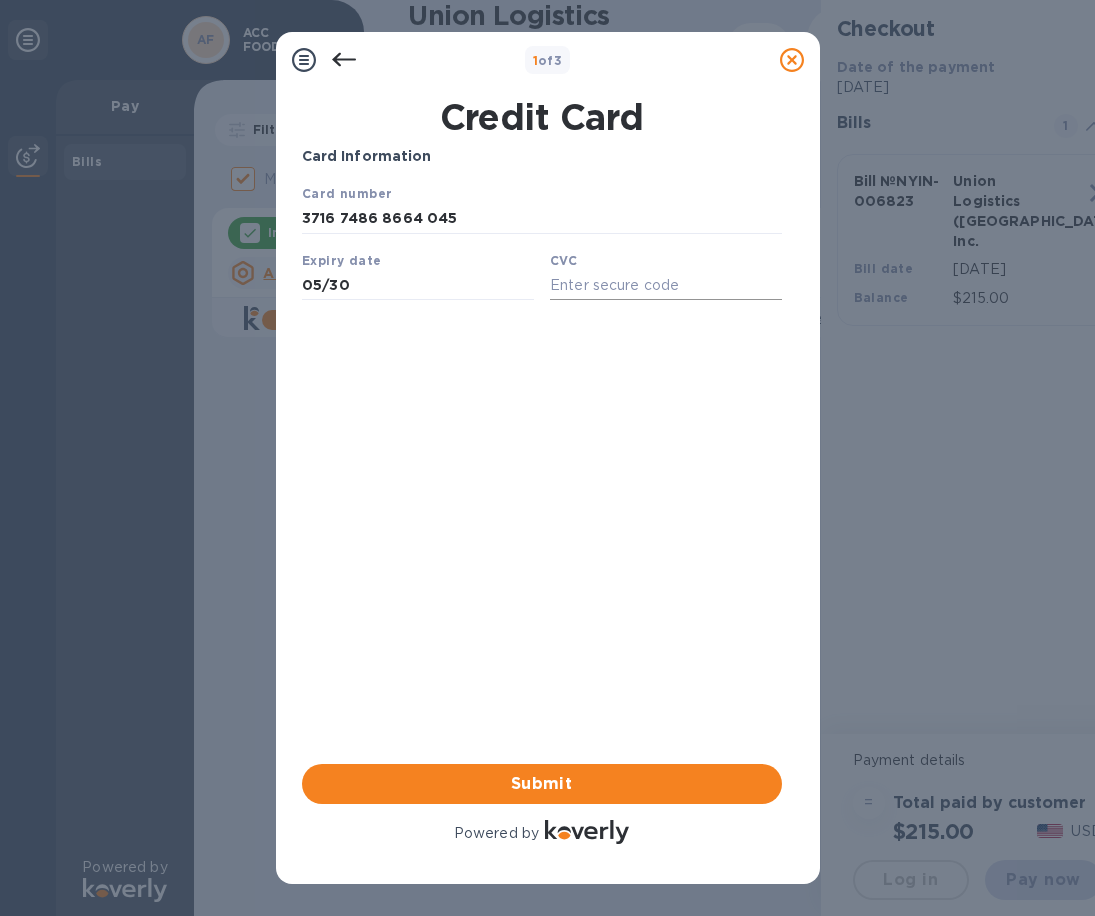 type on "05/30" 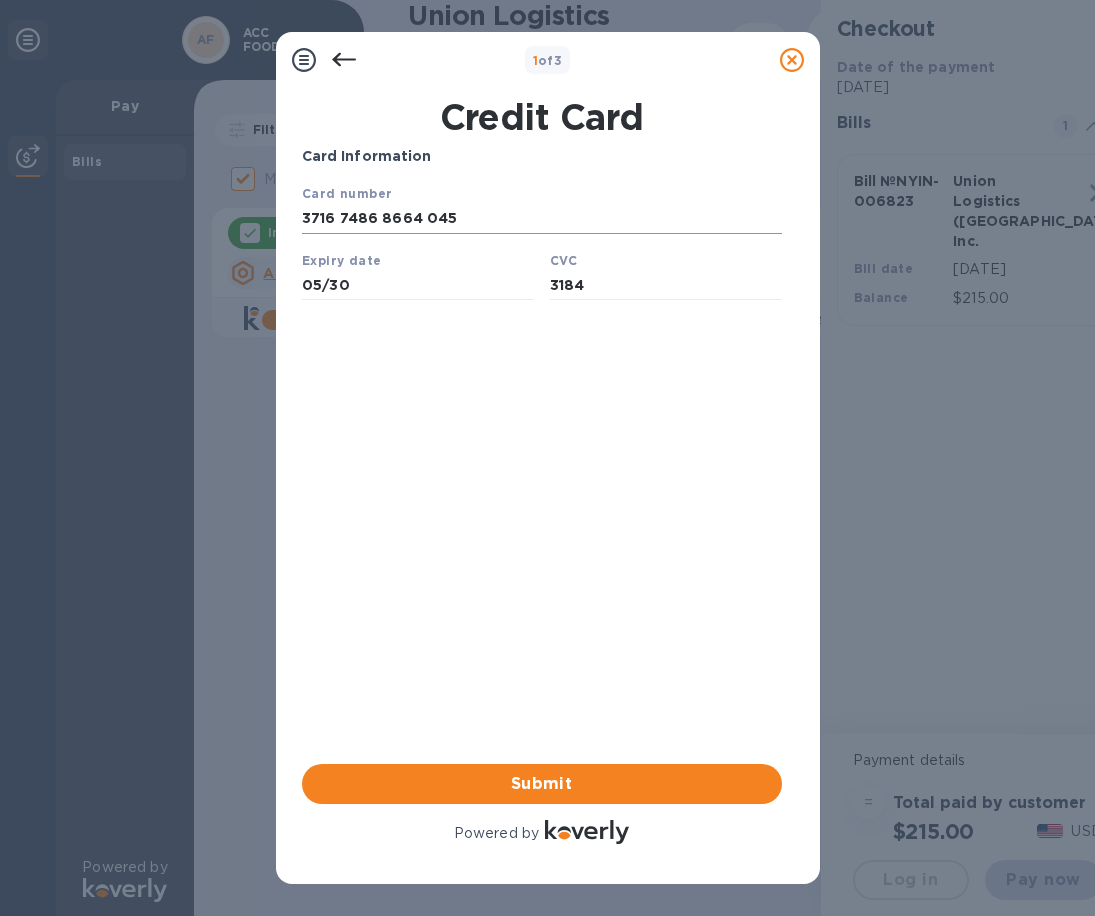 type on "3184" 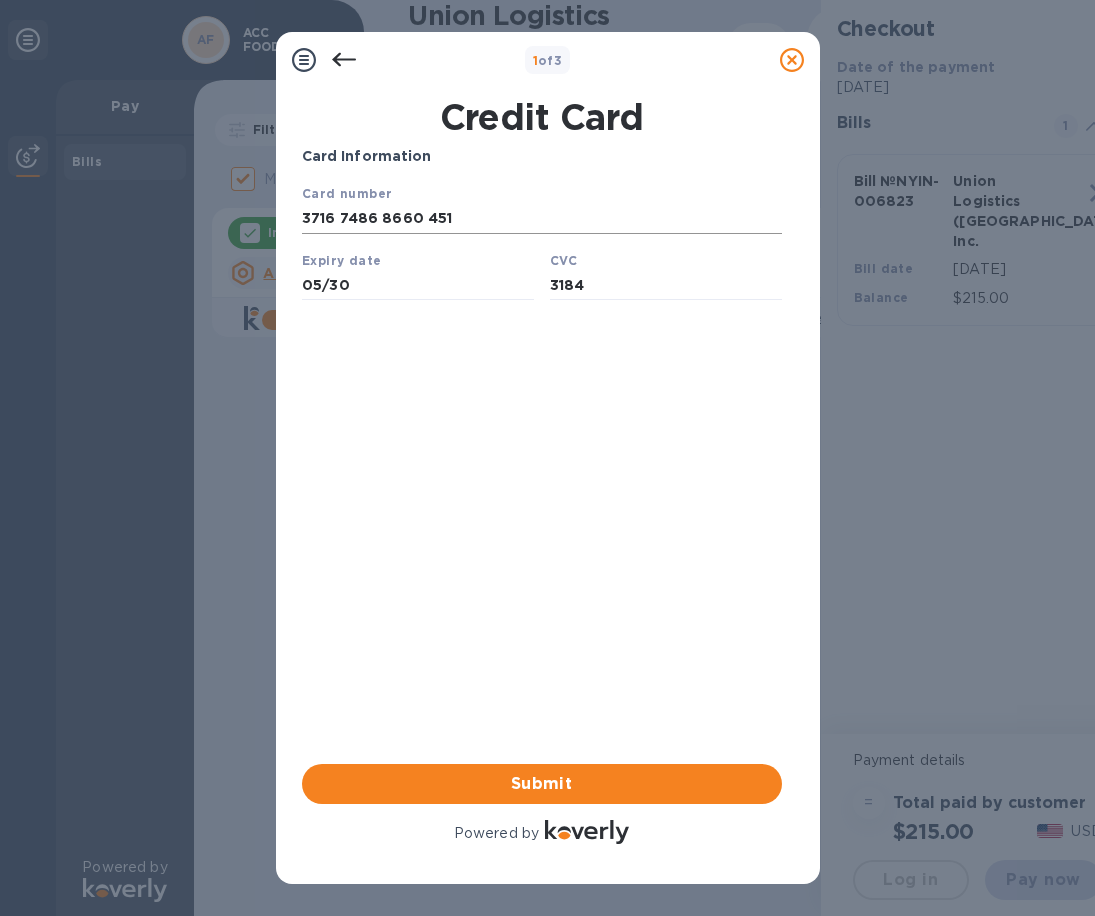 drag, startPoint x: 475, startPoint y: 216, endPoint x: 410, endPoint y: 220, distance: 65.12296 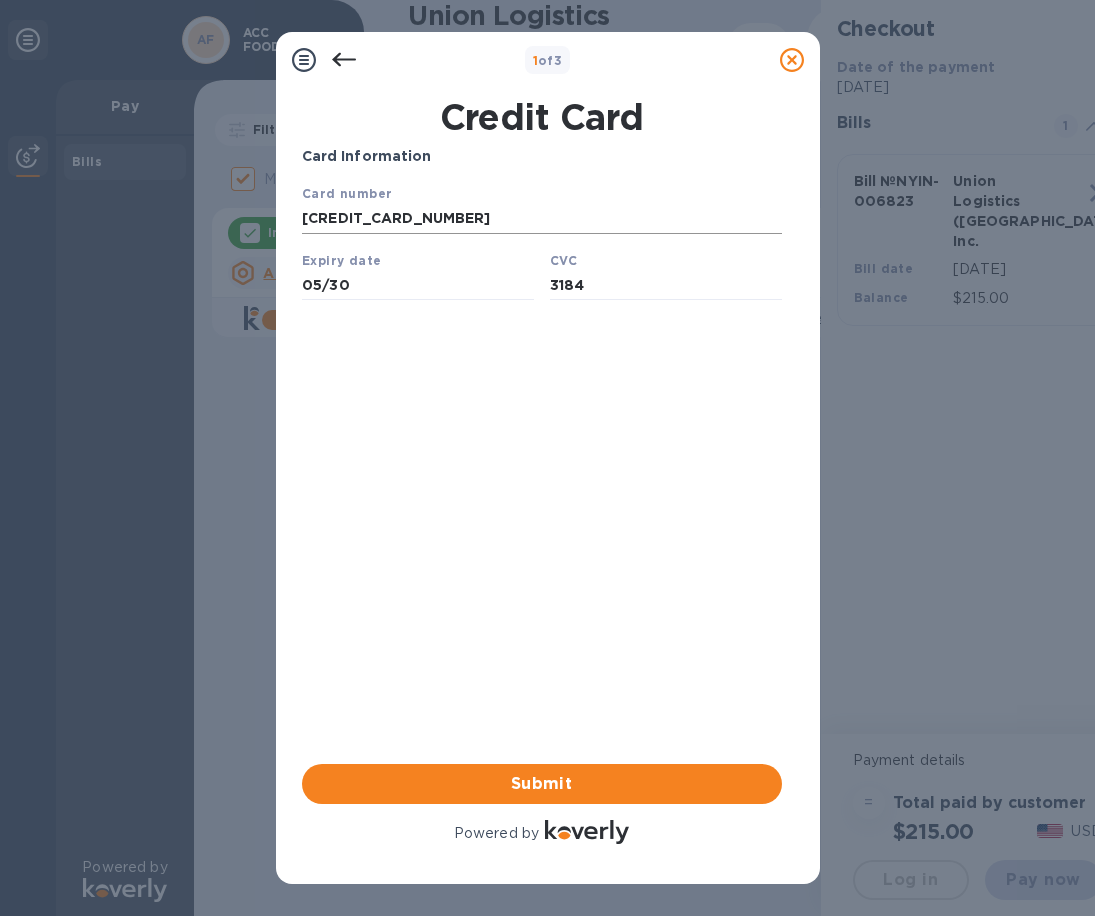 click on "[CREDIT_CARD_NUMBER]" at bounding box center [541, 219] 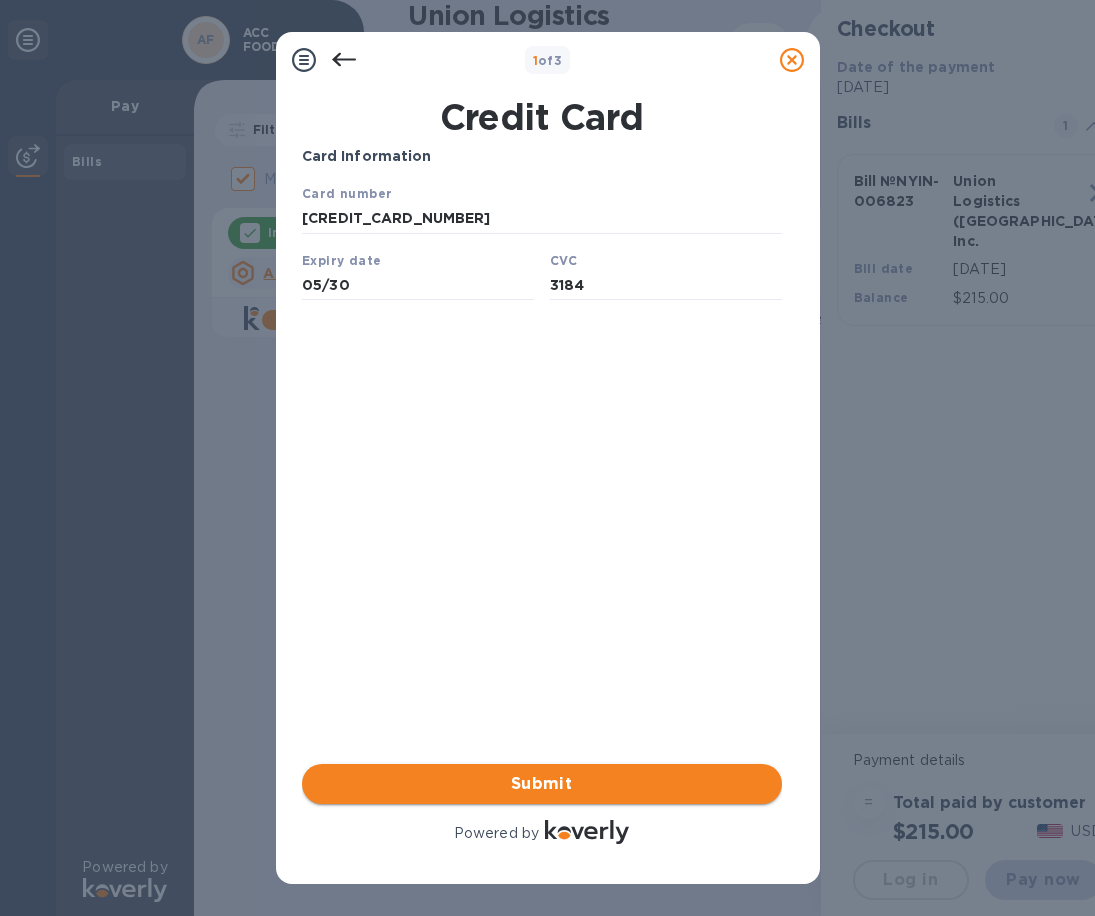 type on "[CREDIT_CARD_NUMBER]" 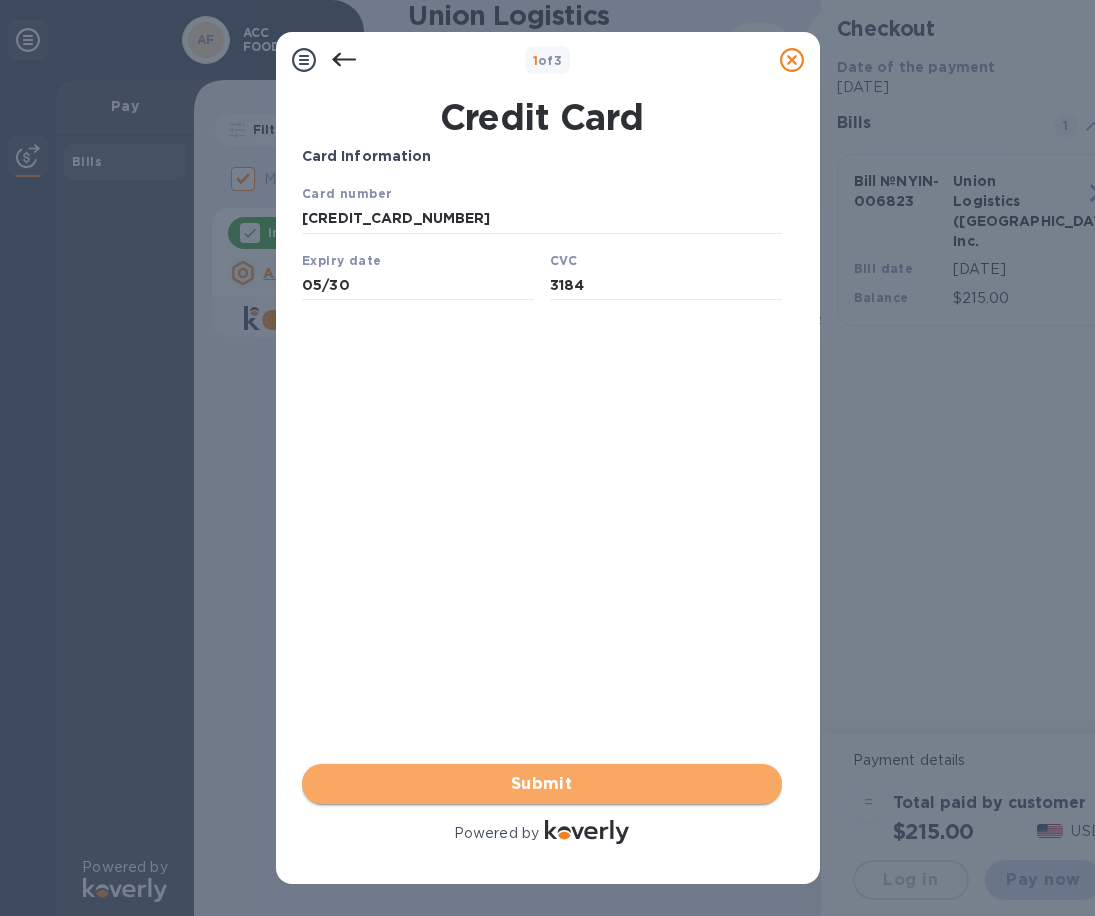 click on "Submit" at bounding box center (542, 784) 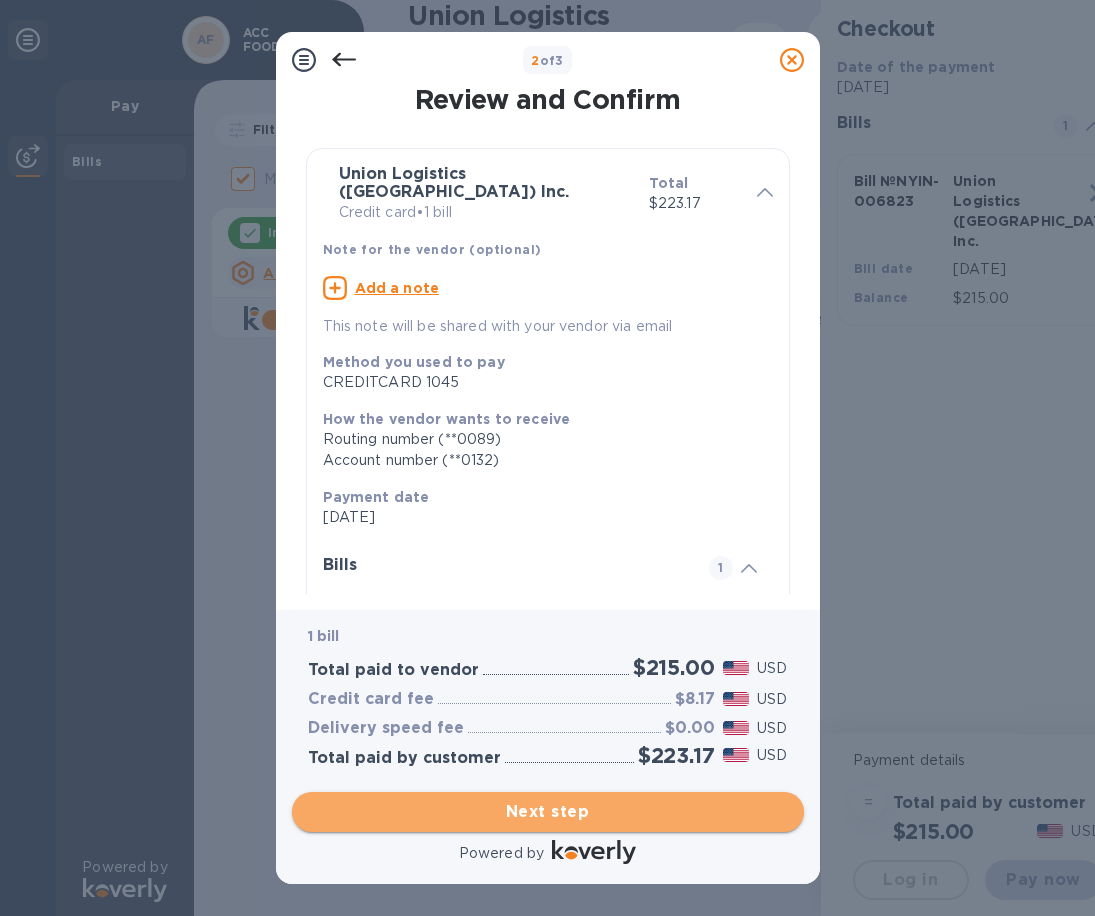 click on "Next step" at bounding box center (548, 812) 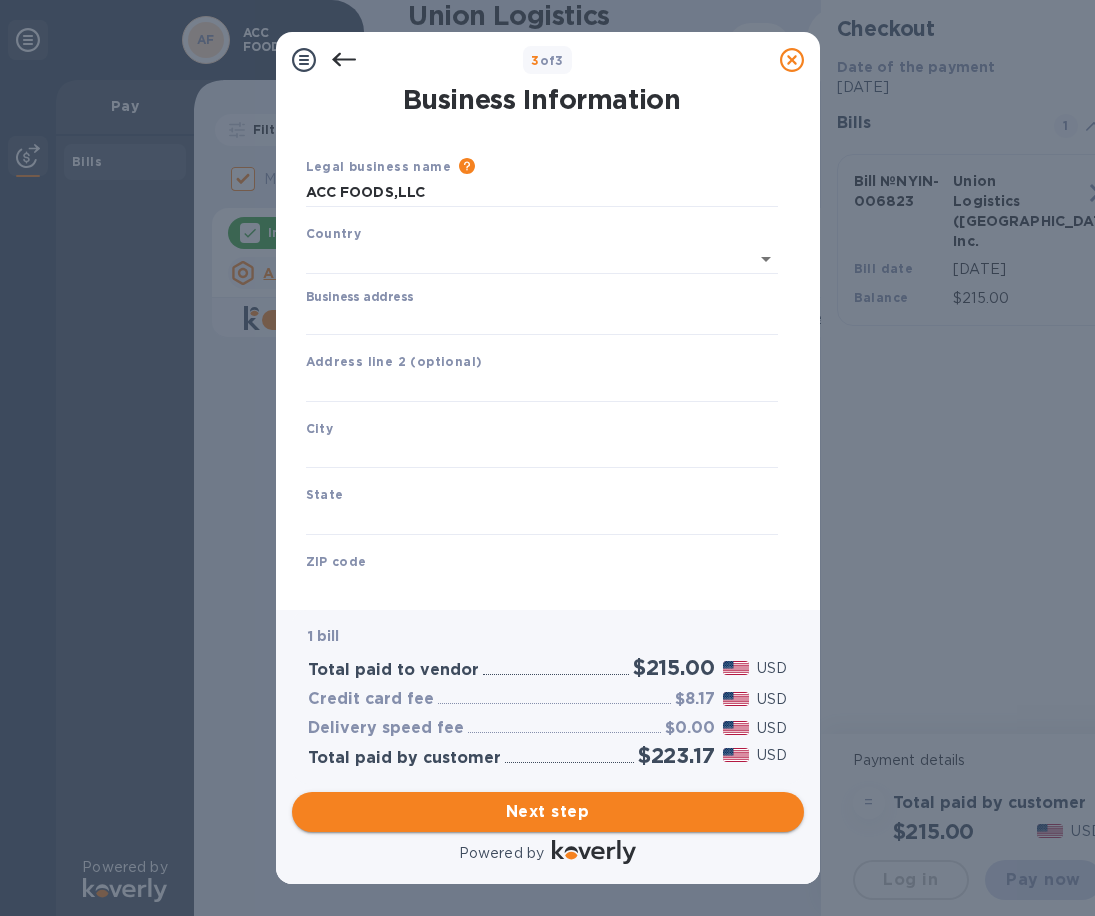 type on "[GEOGRAPHIC_DATA]" 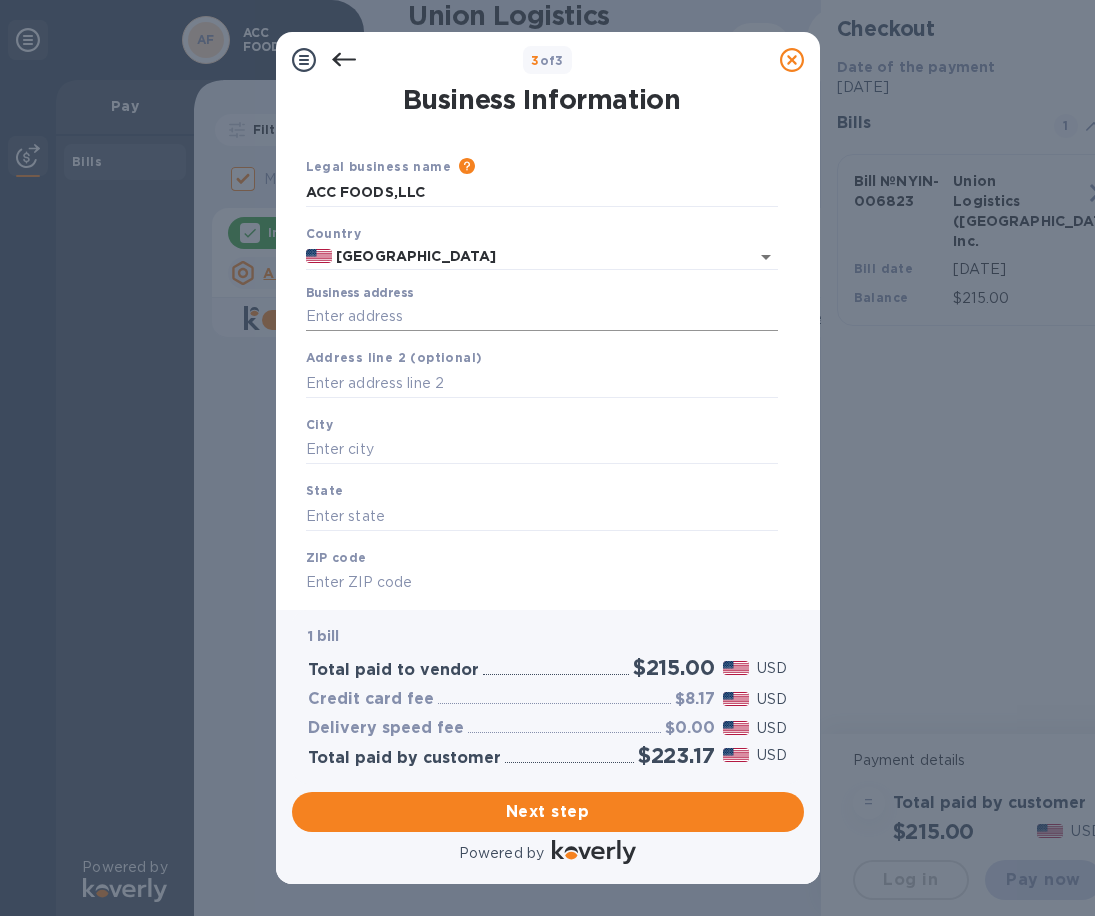 click on "Business address" at bounding box center (542, 317) 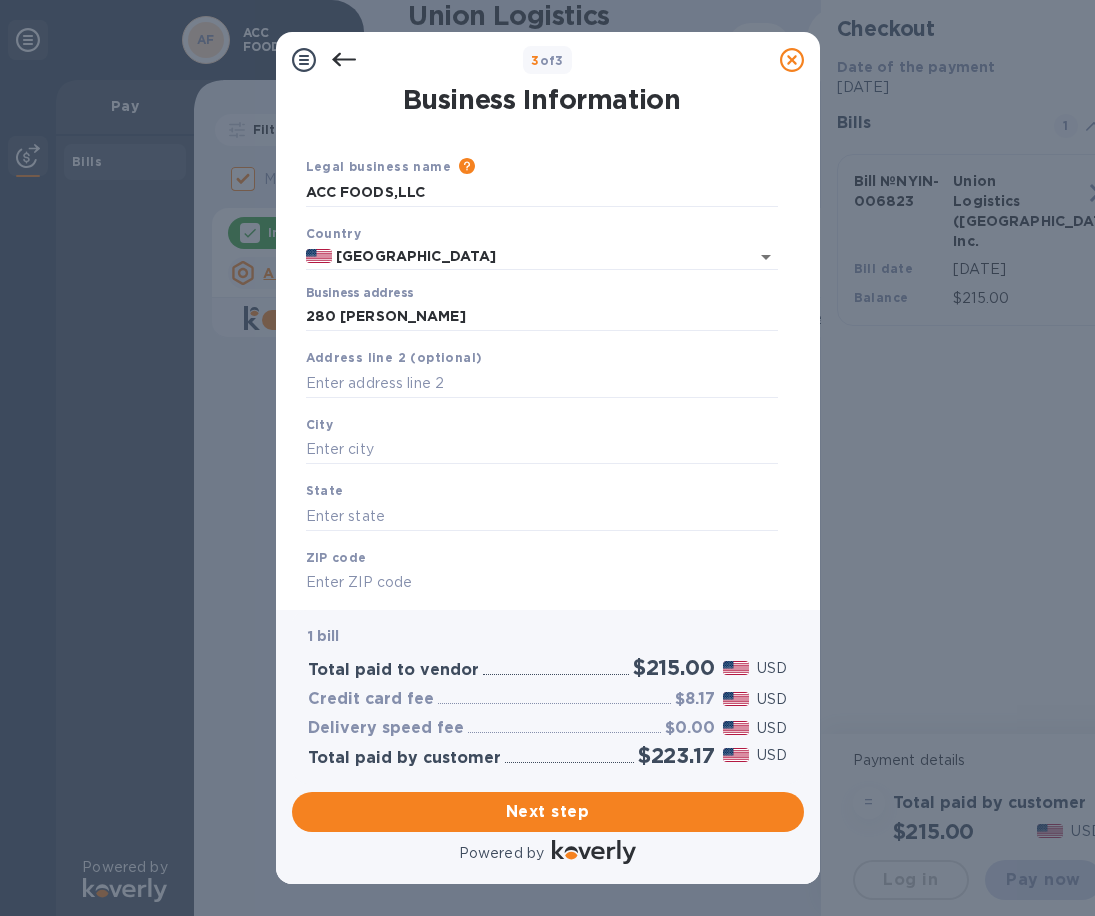 type on "[STREET_ADDRESS][PERSON_NAME]" 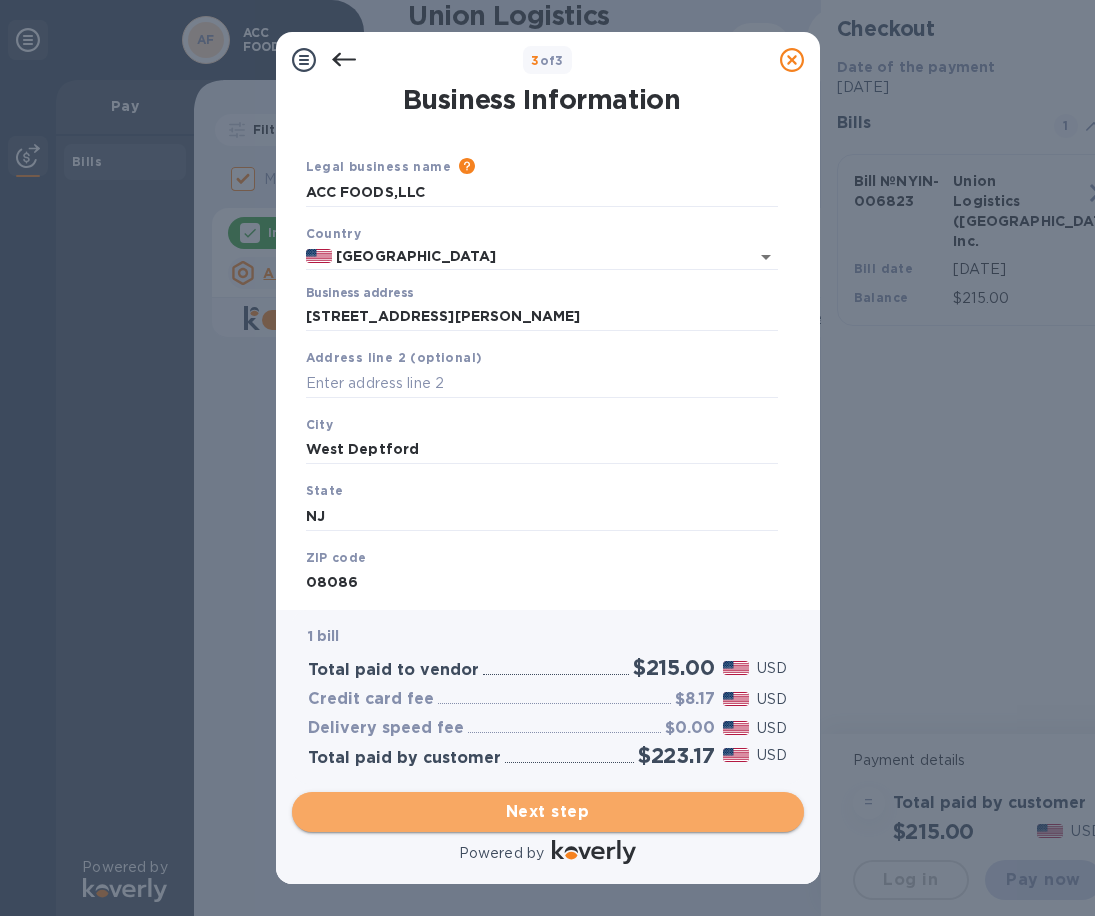 click on "Next step" at bounding box center [548, 812] 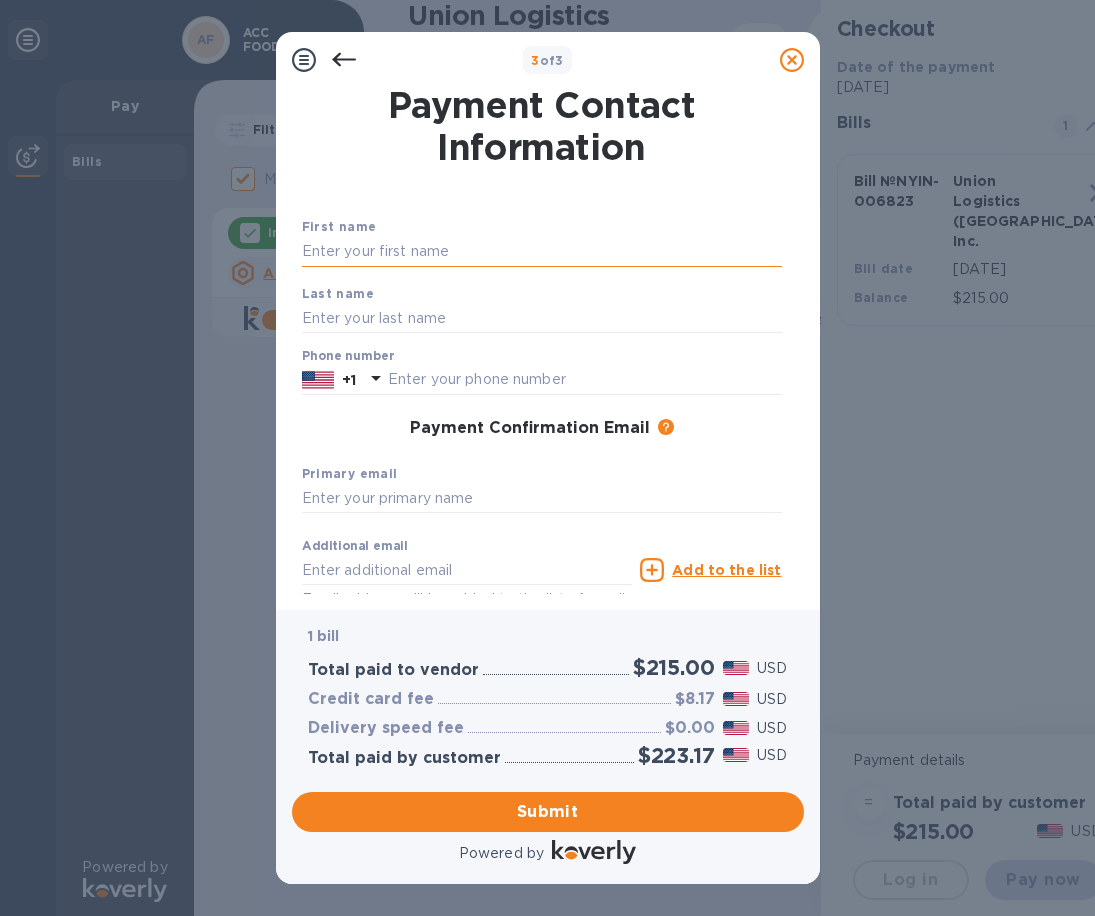 click at bounding box center (542, 252) 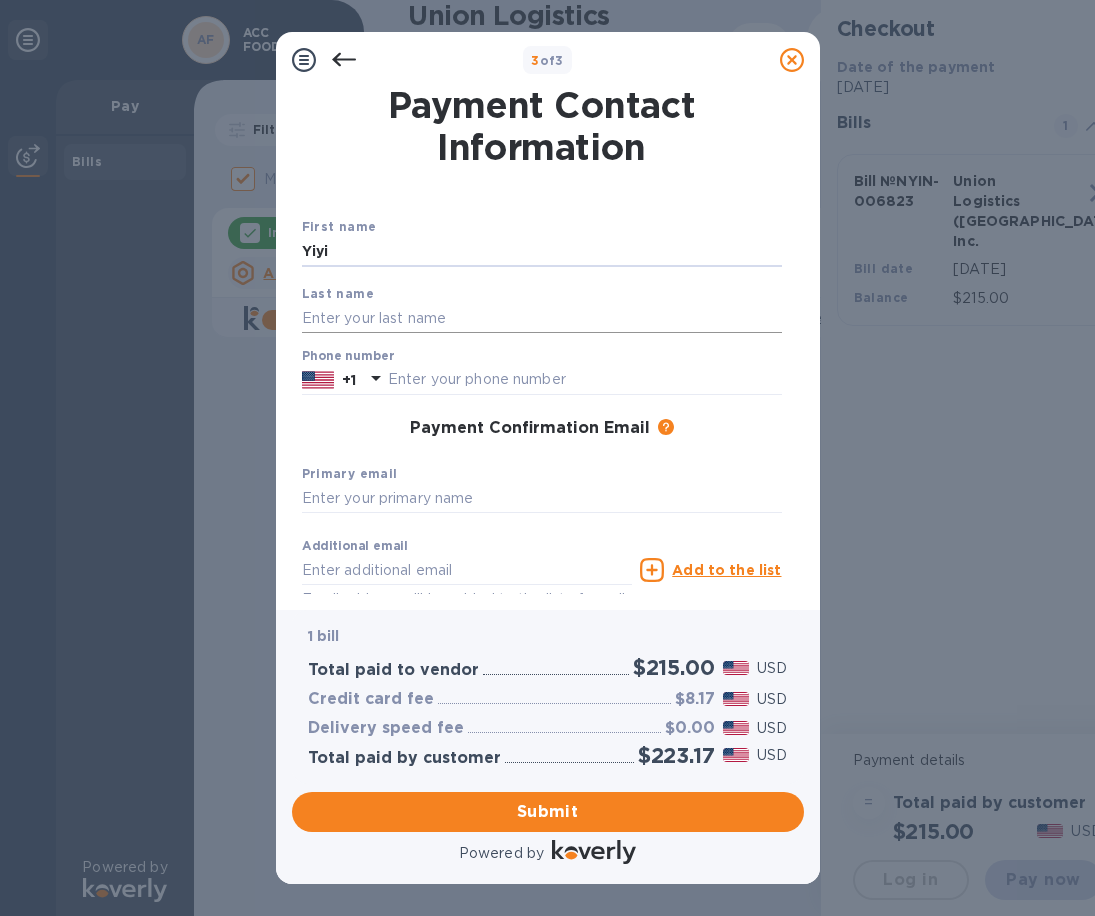 type on "Yiyi" 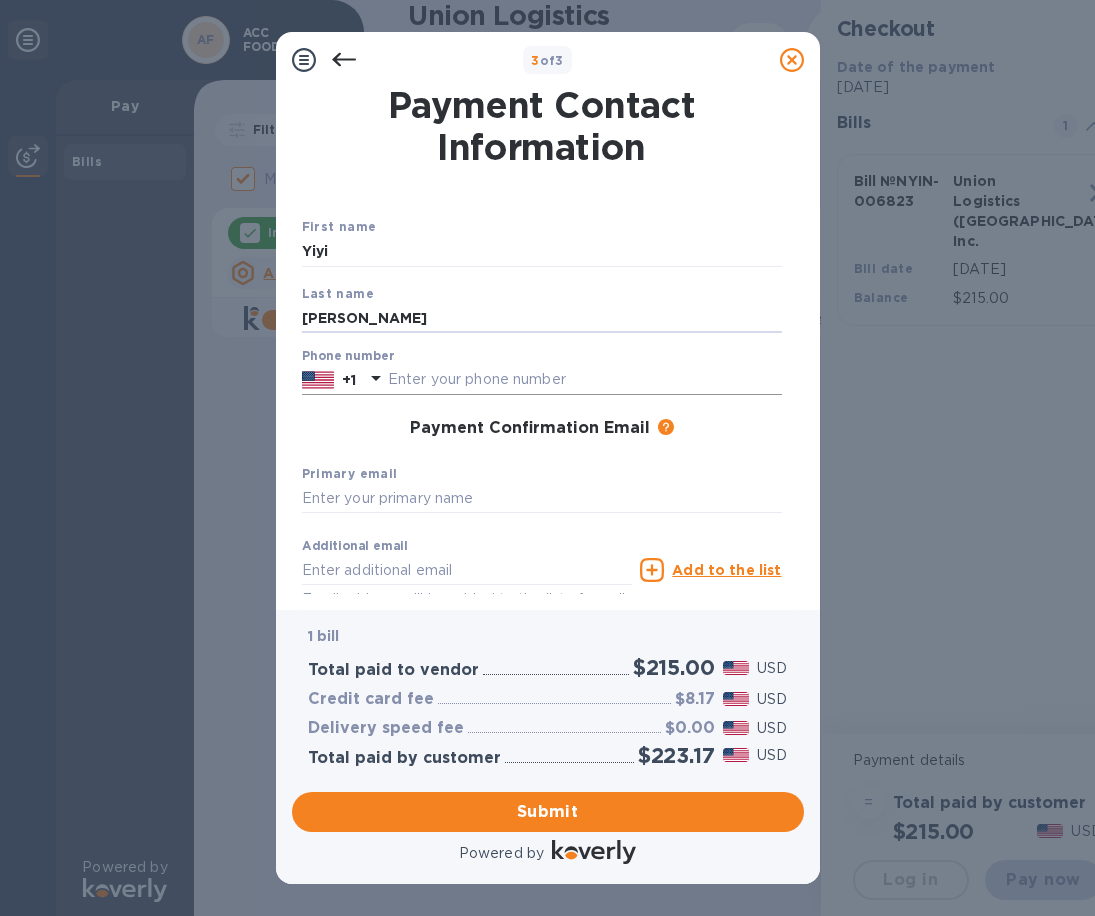 type on "[PERSON_NAME]" 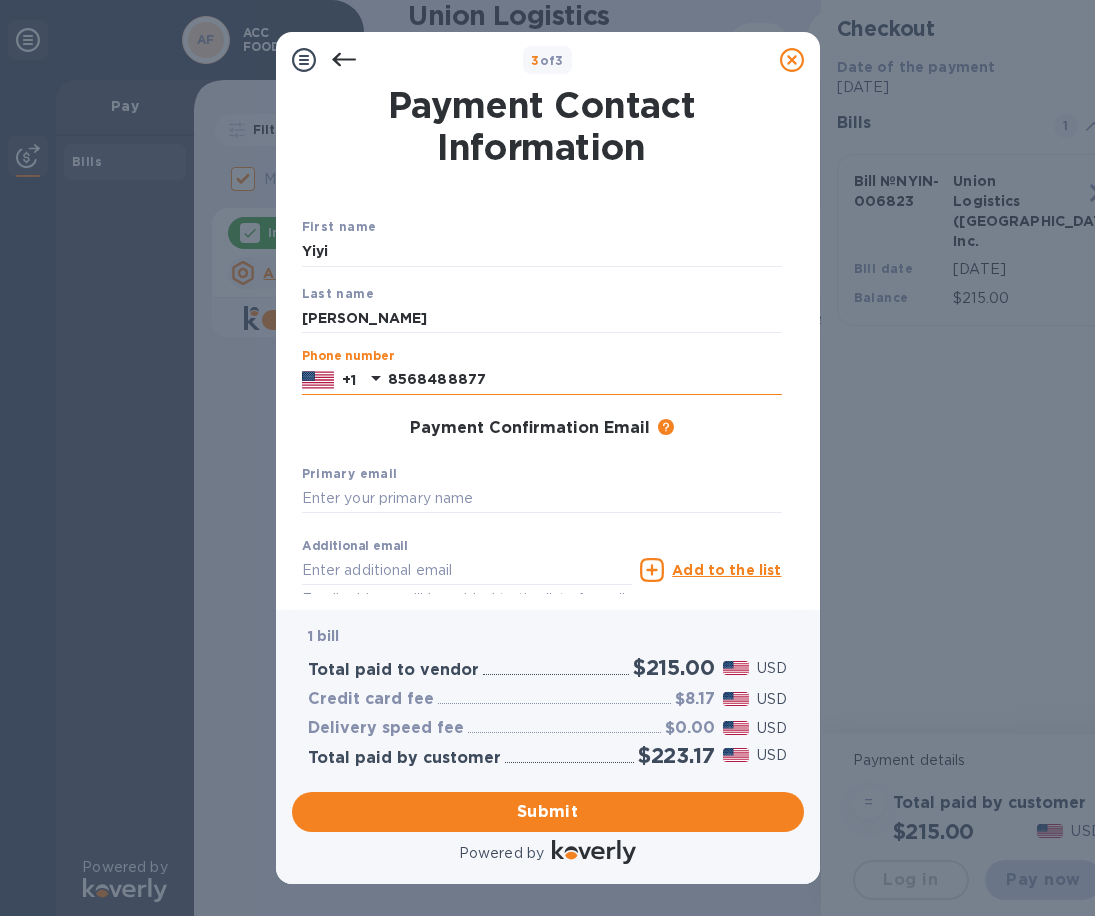 click on "8568488877" at bounding box center [585, 380] 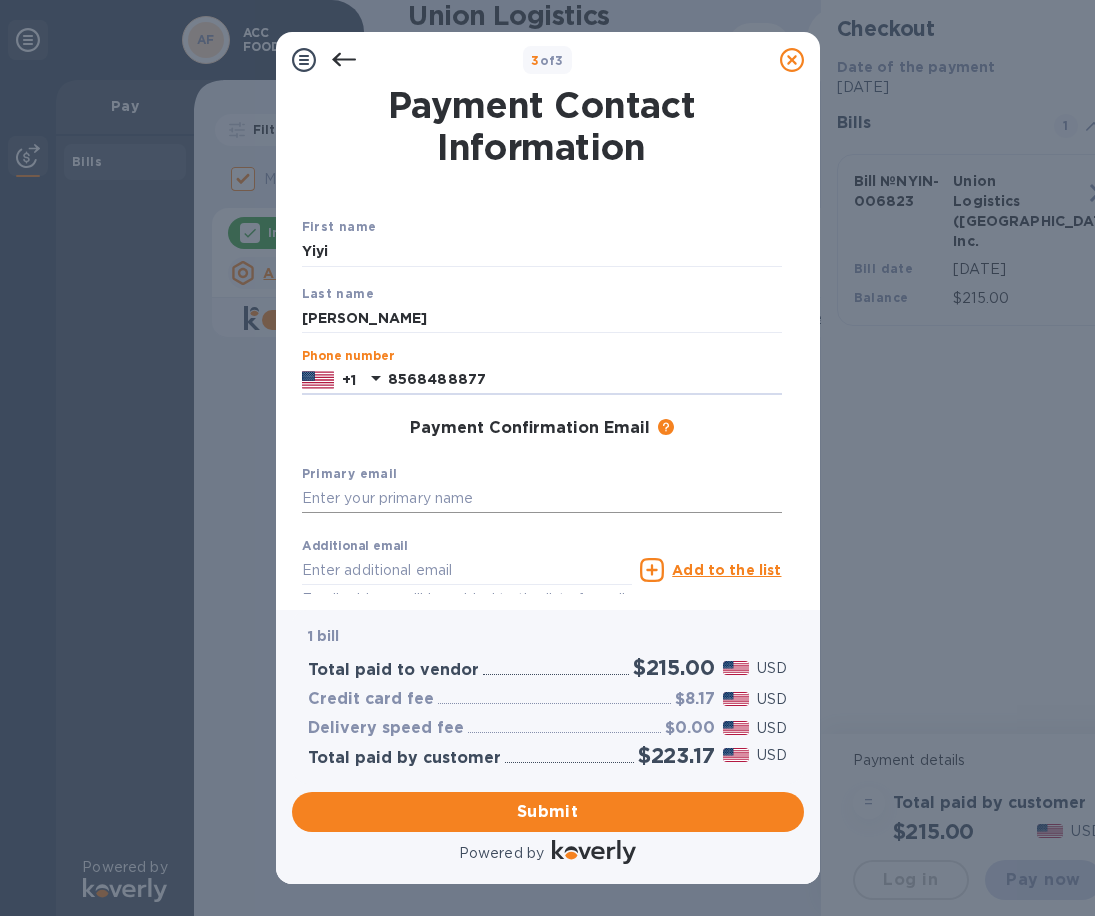 type on "8568488877" 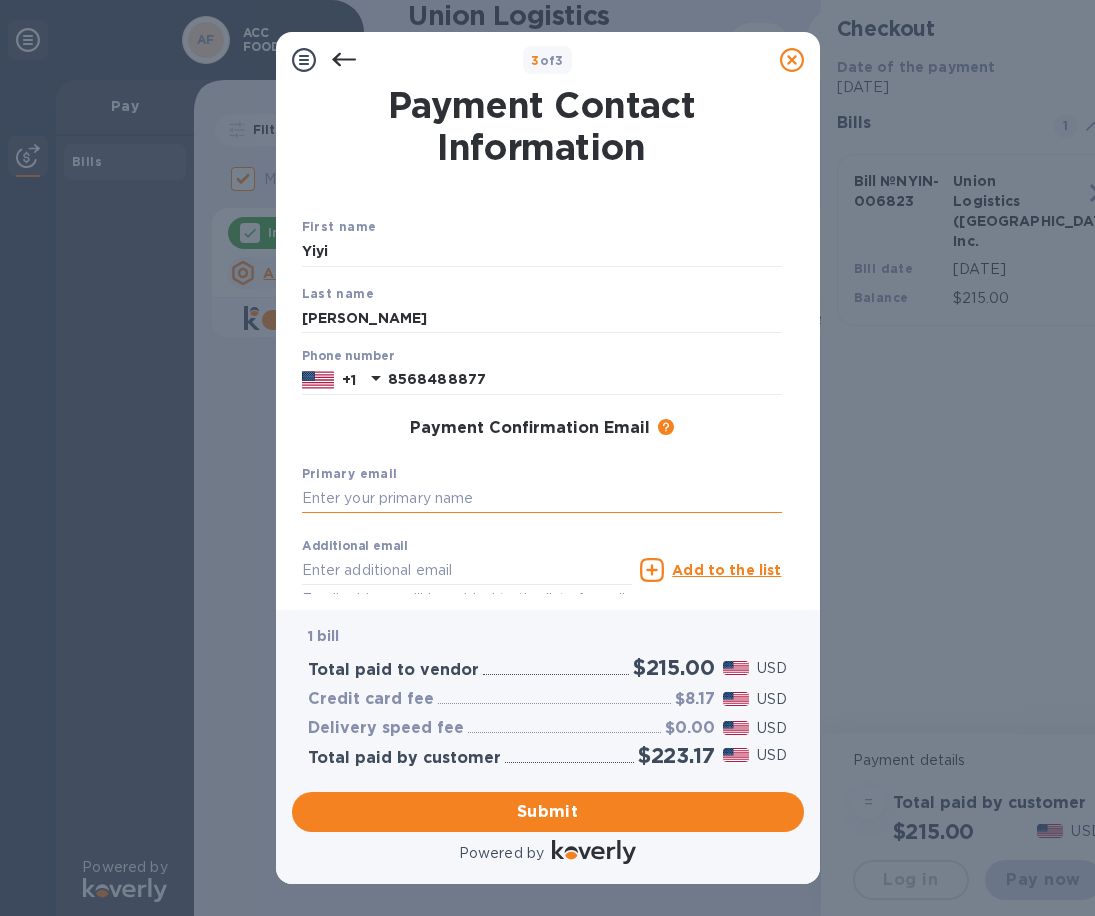 click at bounding box center [542, 499] 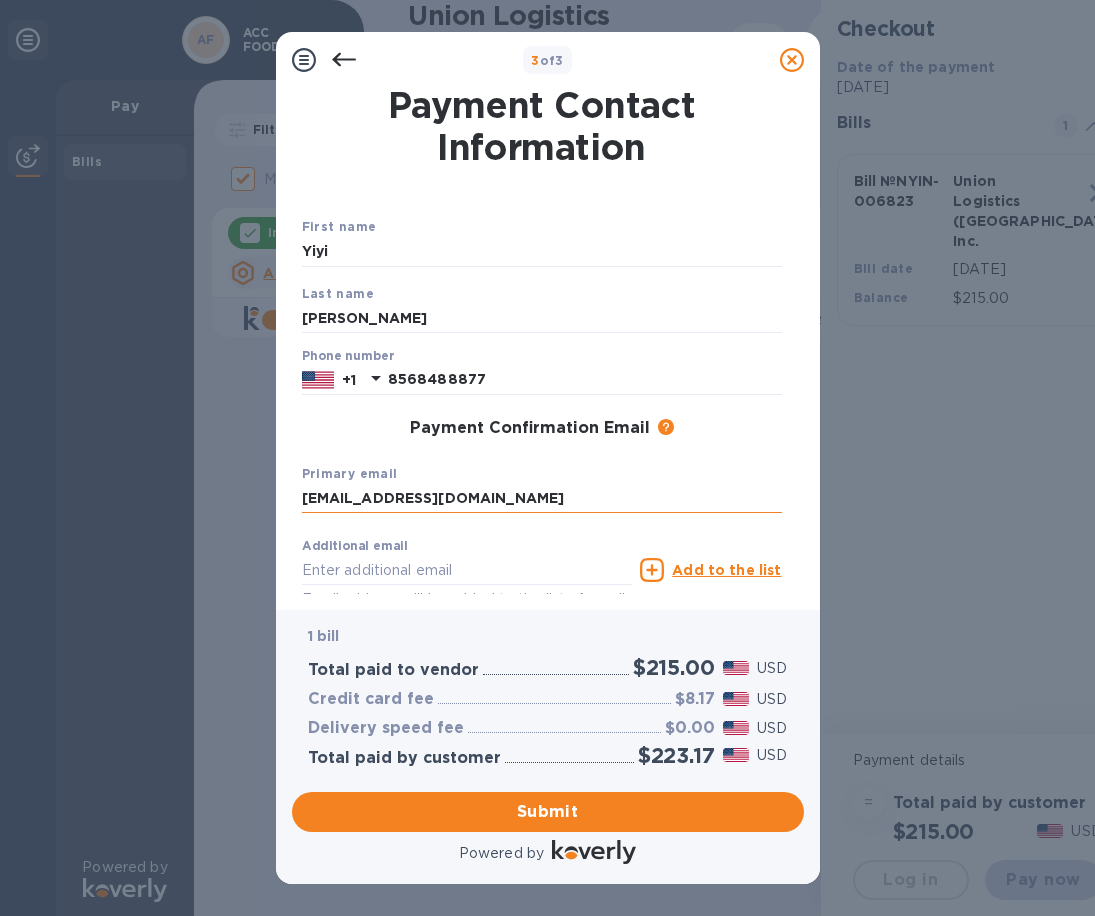 click on "[EMAIL_ADDRESS][DOMAIN_NAME]" at bounding box center (542, 499) 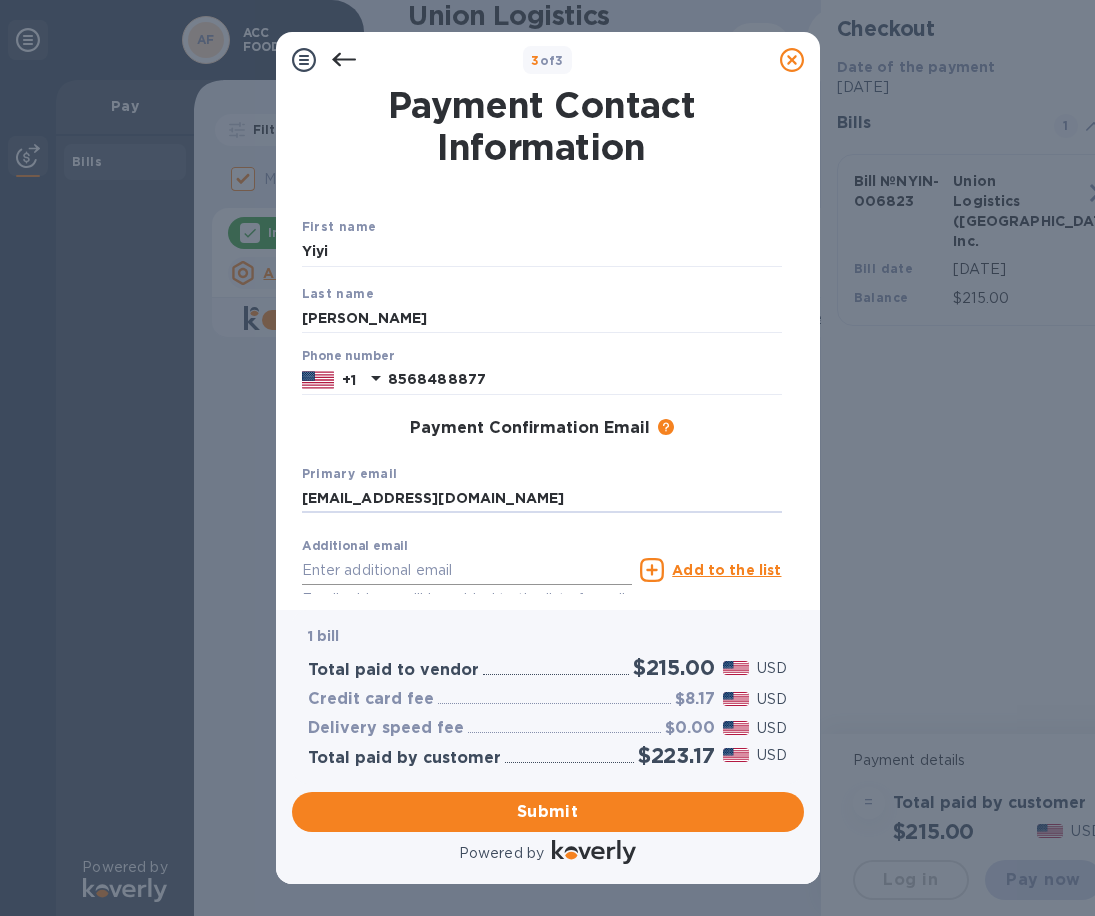 type on "[EMAIL_ADDRESS][DOMAIN_NAME]" 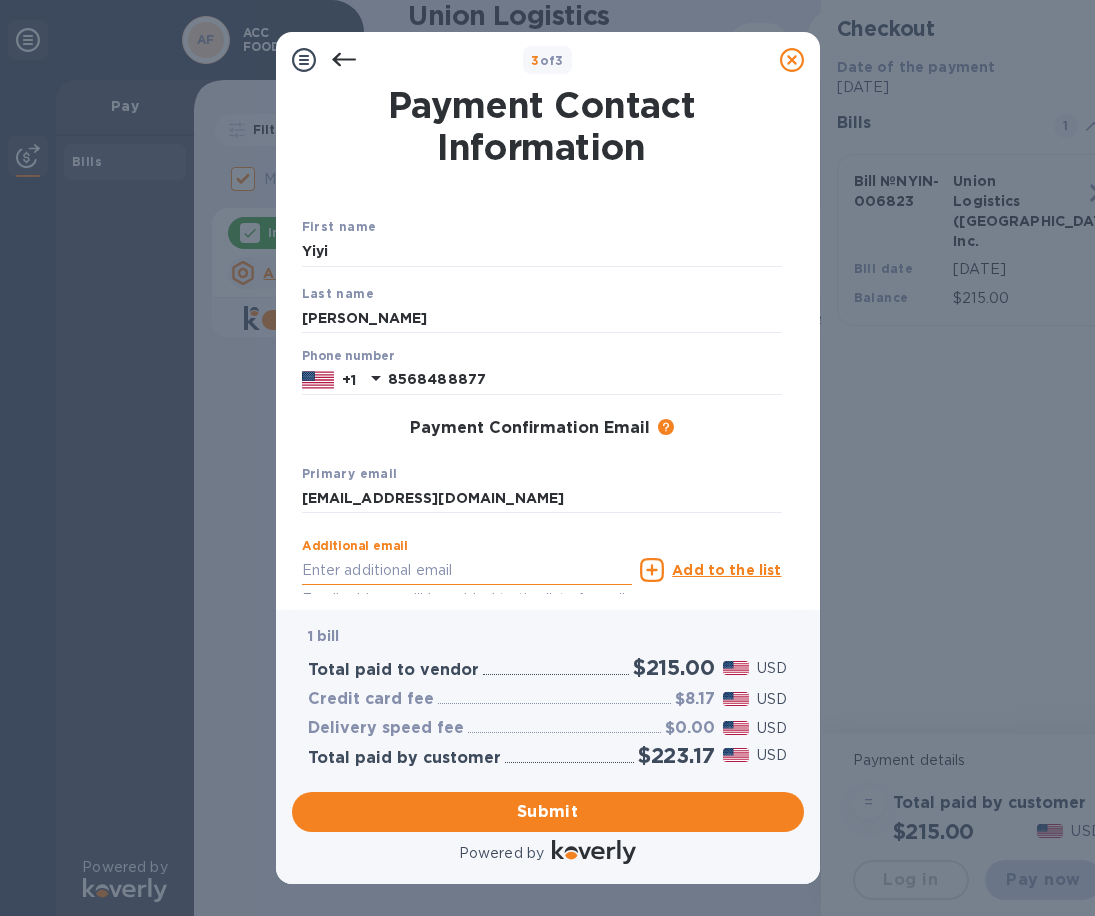 click at bounding box center (467, 570) 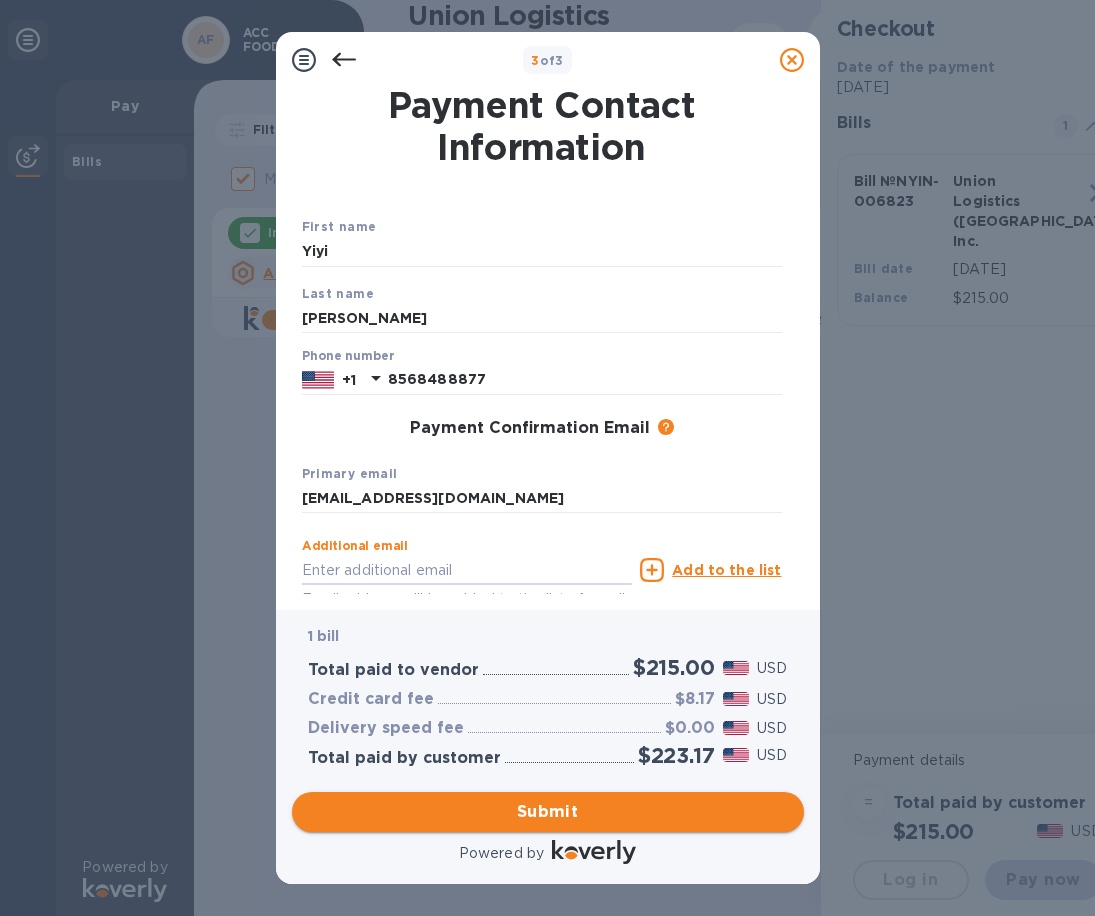 click on "Submit" at bounding box center (548, 812) 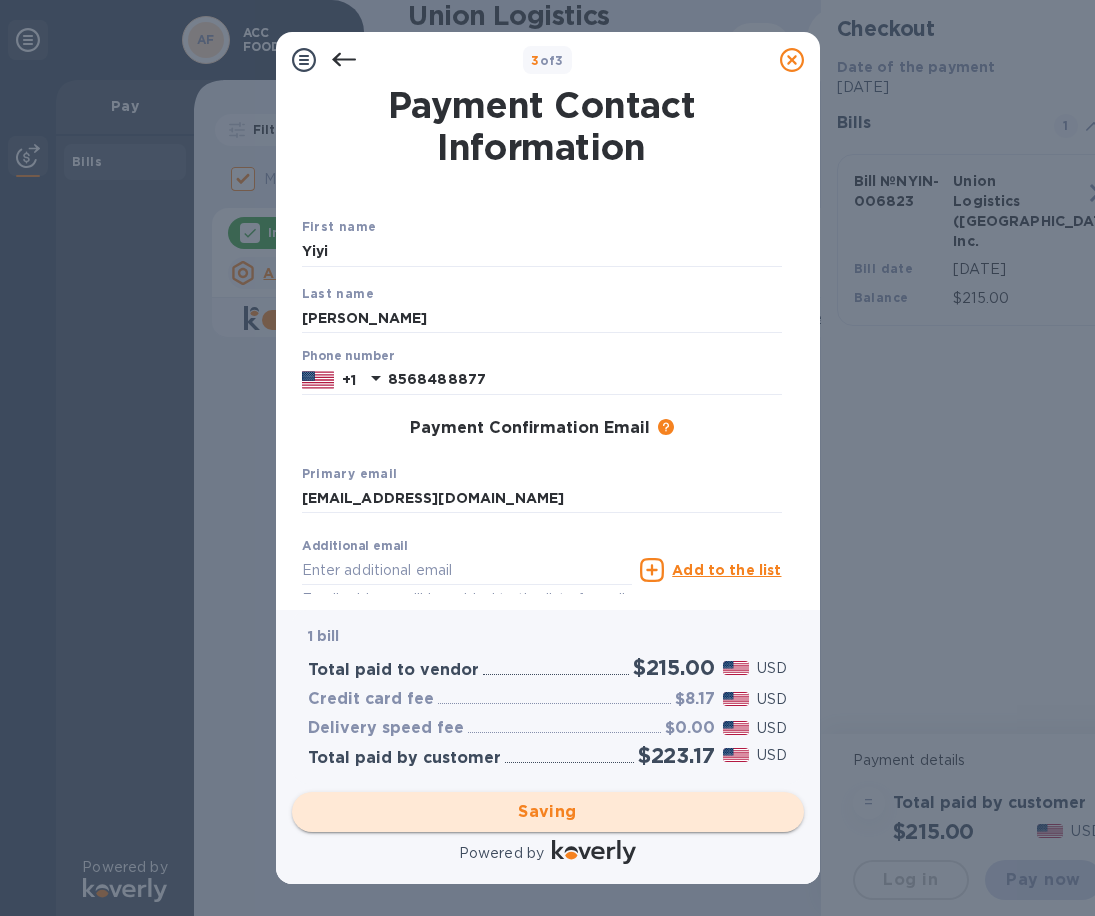 checkbox on "false" 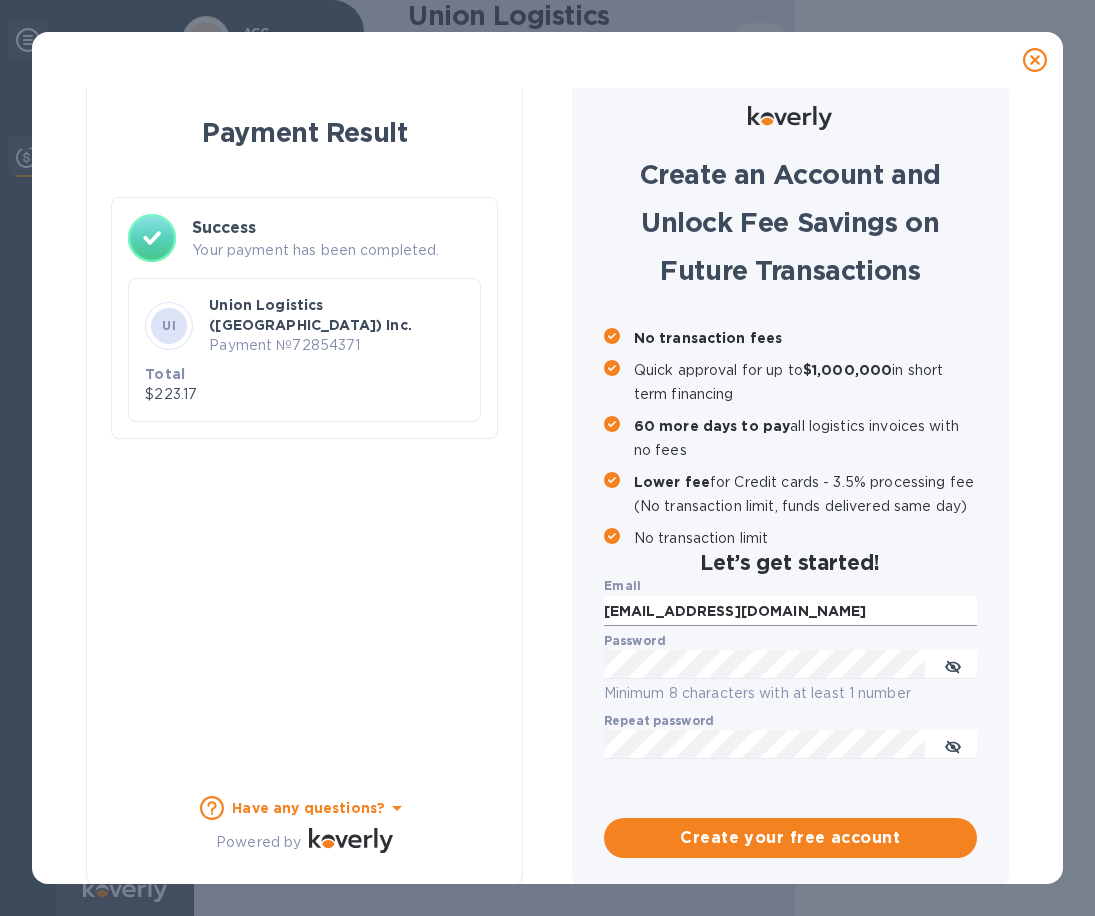 scroll, scrollTop: 0, scrollLeft: 0, axis: both 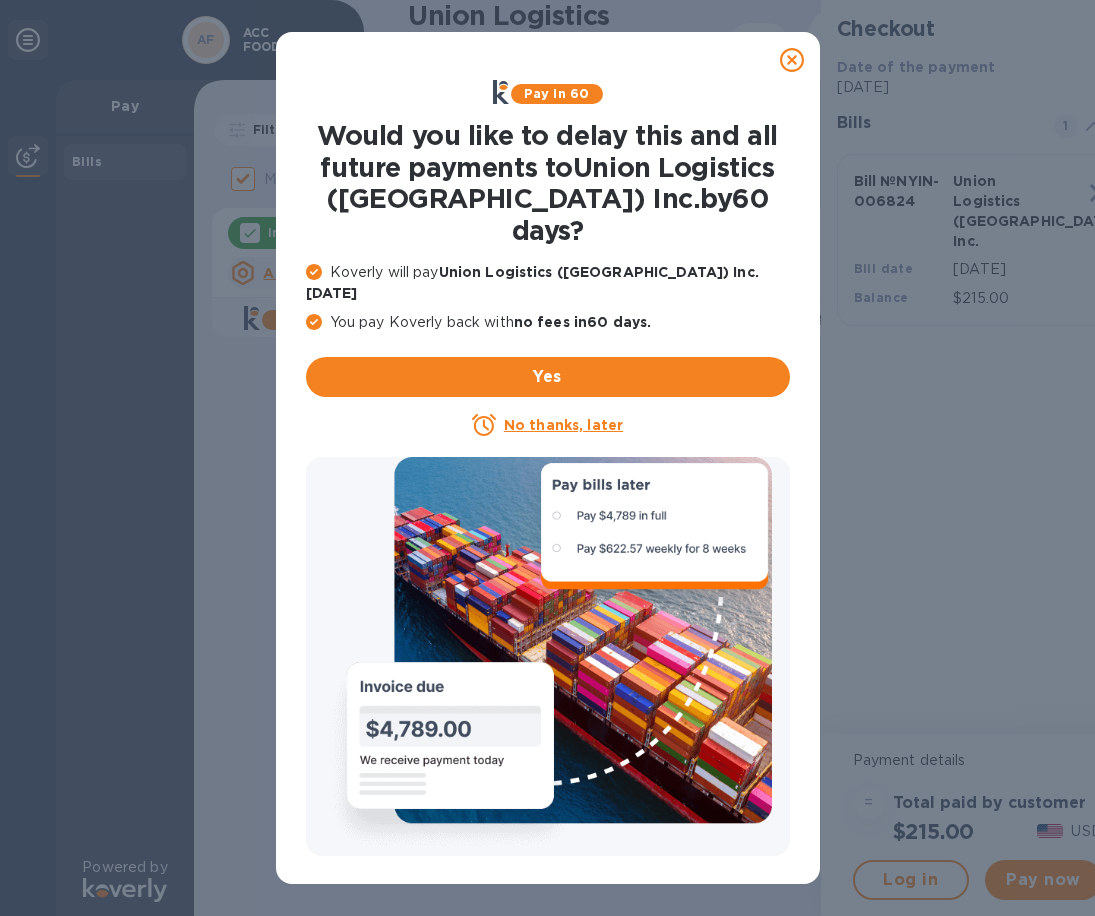 click on "No thanks, later" at bounding box center (563, 425) 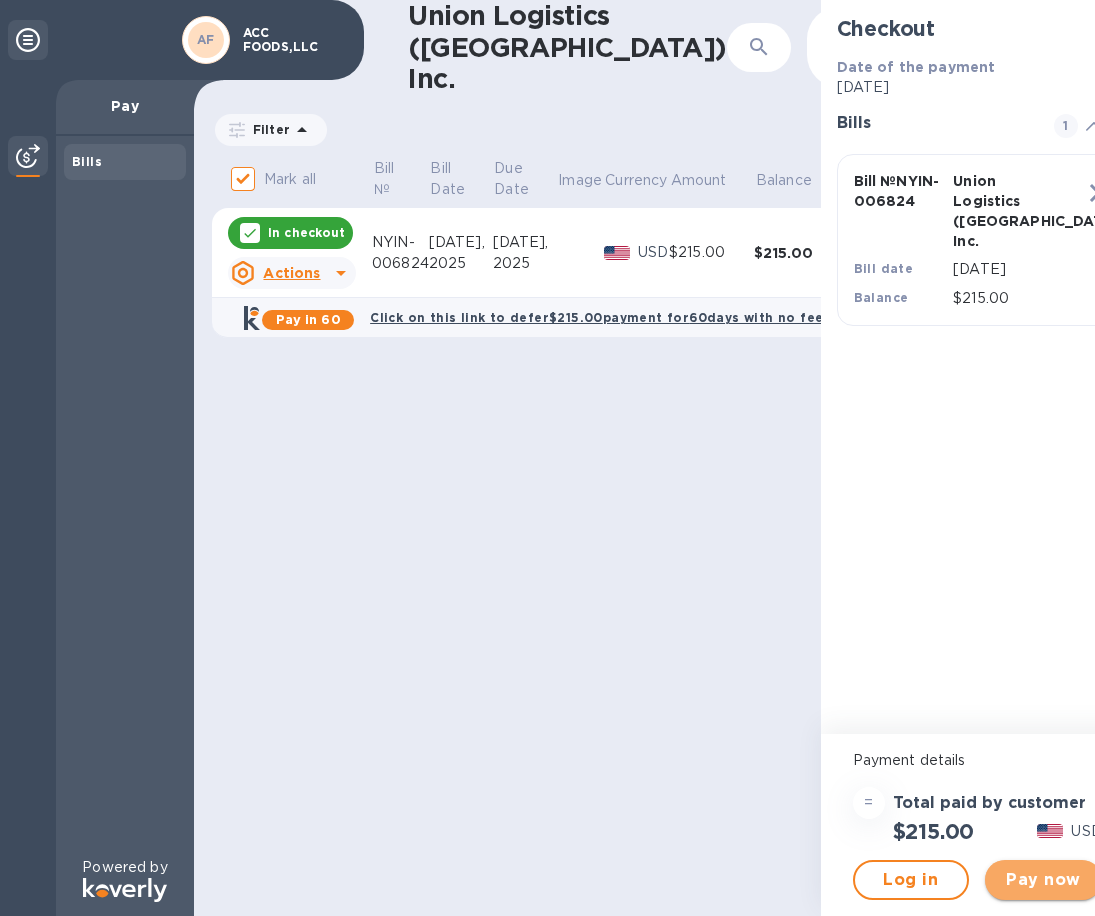 click on "Pay now" at bounding box center (1043, 880) 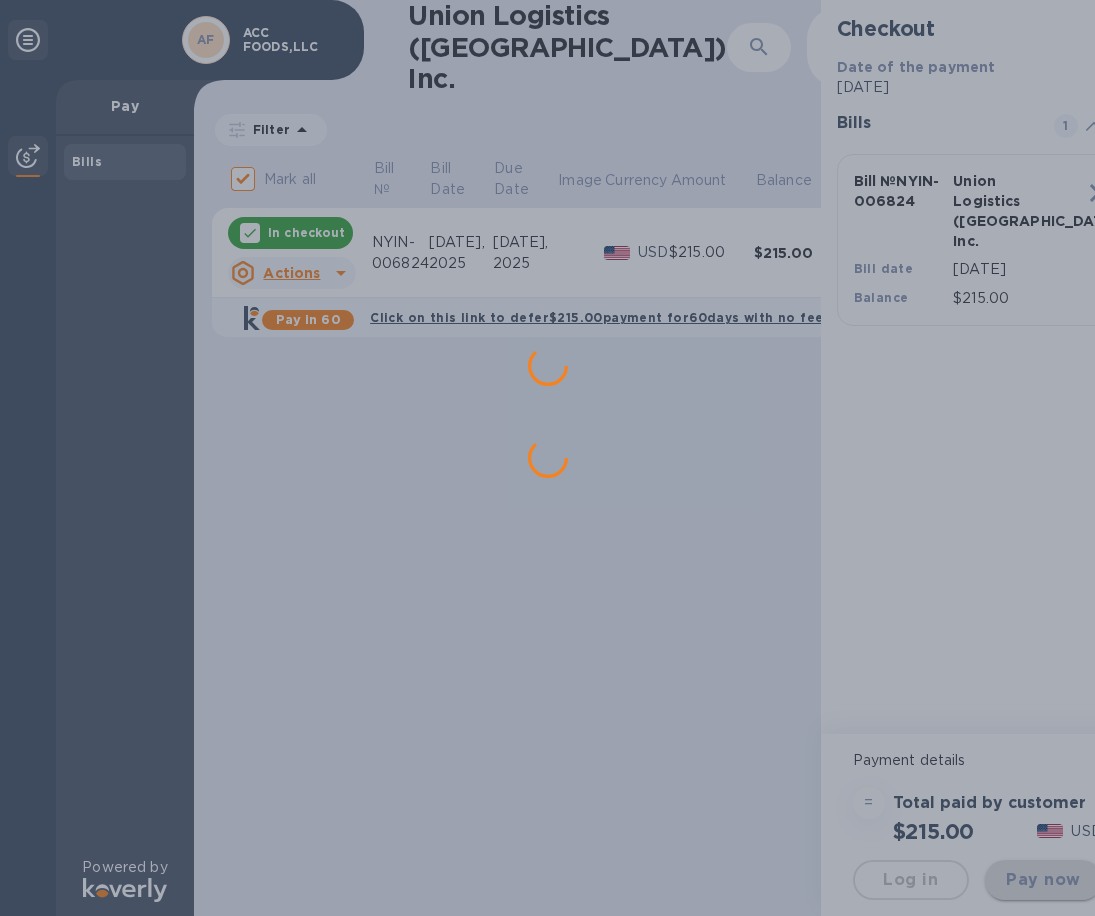 scroll, scrollTop: 0, scrollLeft: 0, axis: both 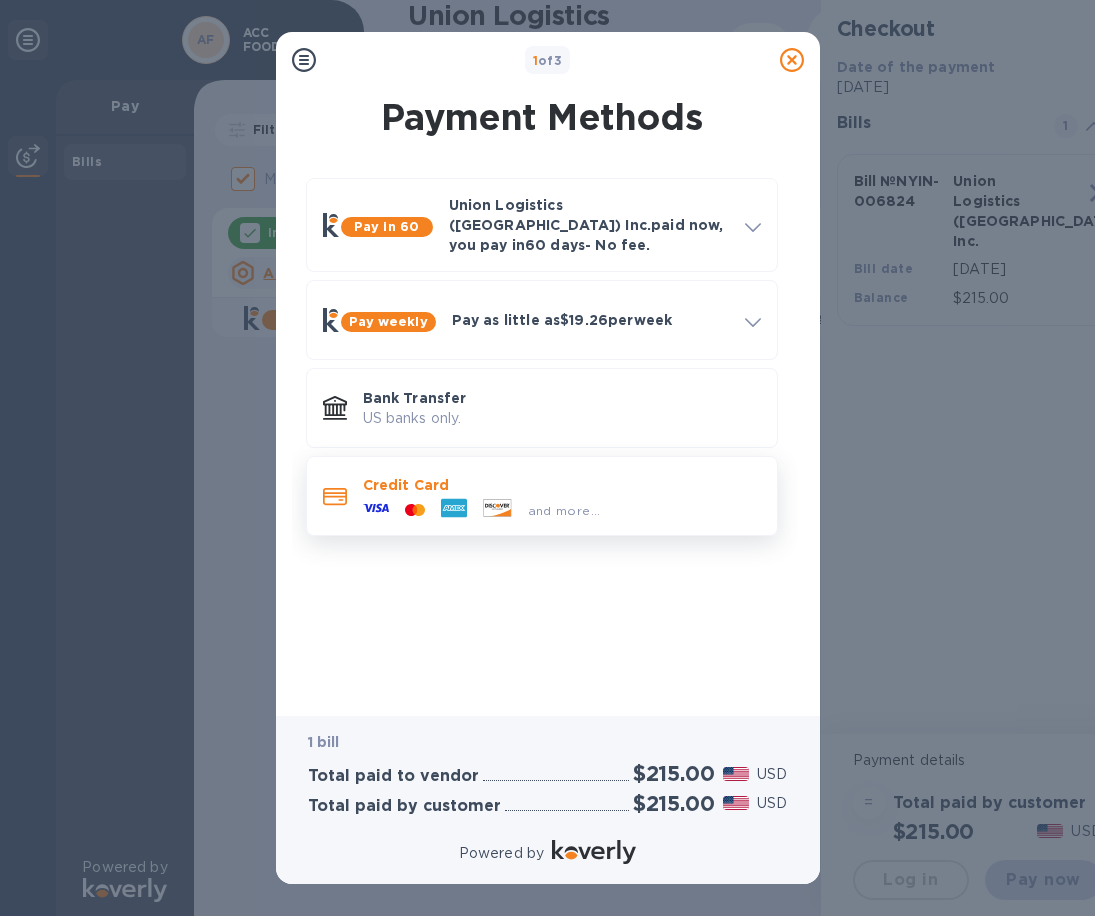 click on "Credit Card" at bounding box center (562, 485) 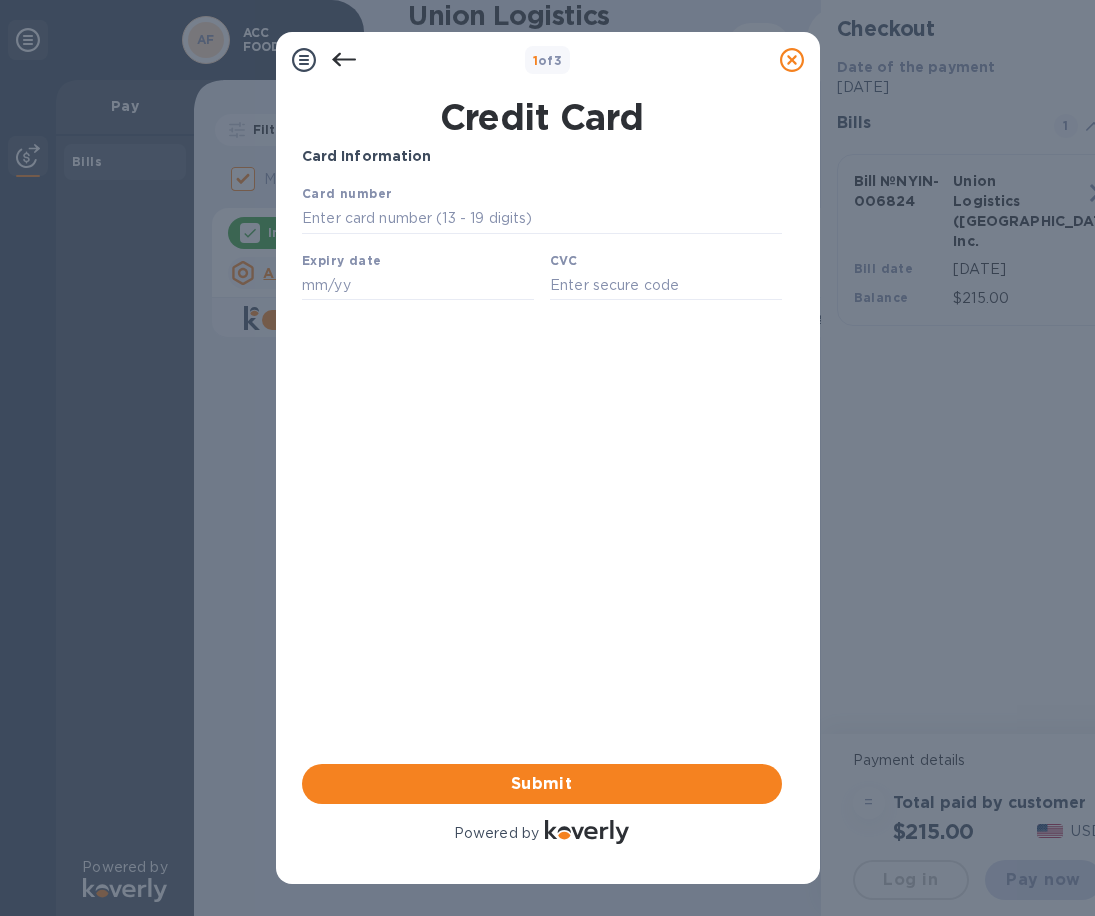 scroll, scrollTop: 0, scrollLeft: 0, axis: both 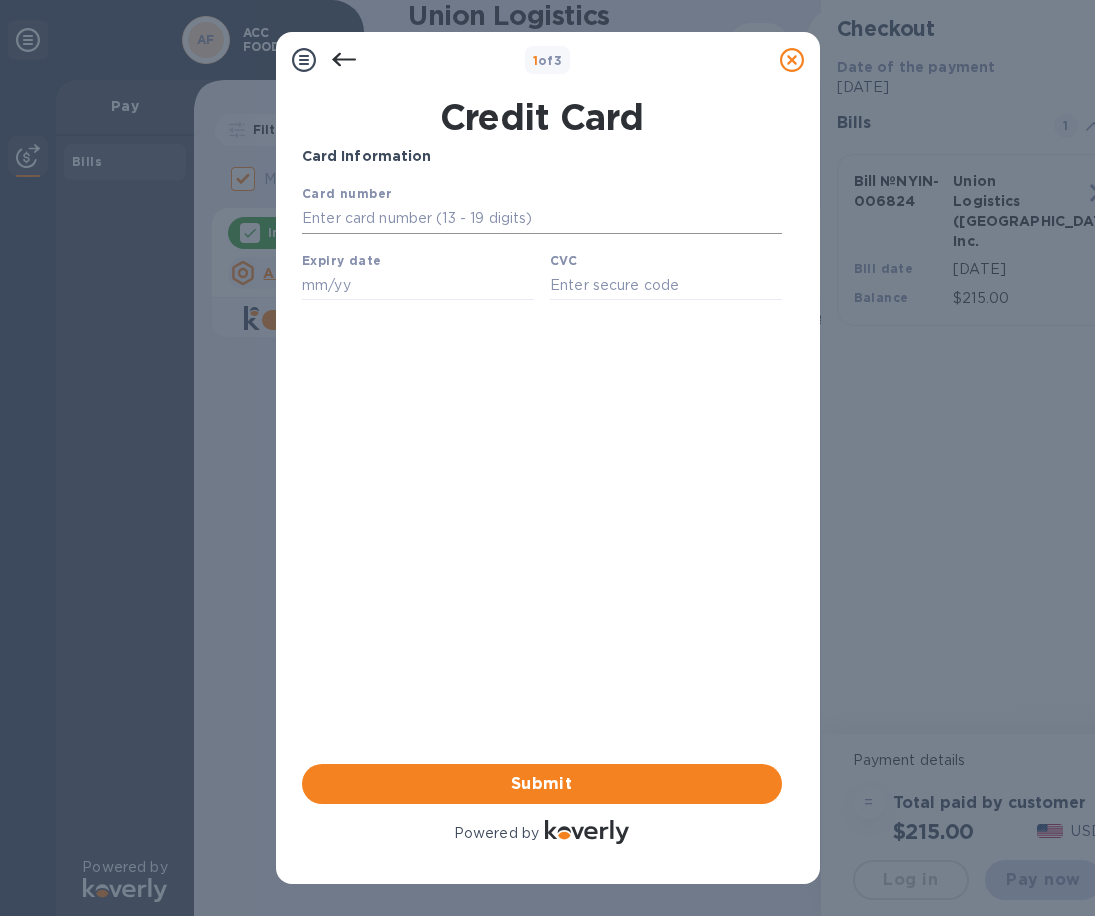 click at bounding box center (541, 219) 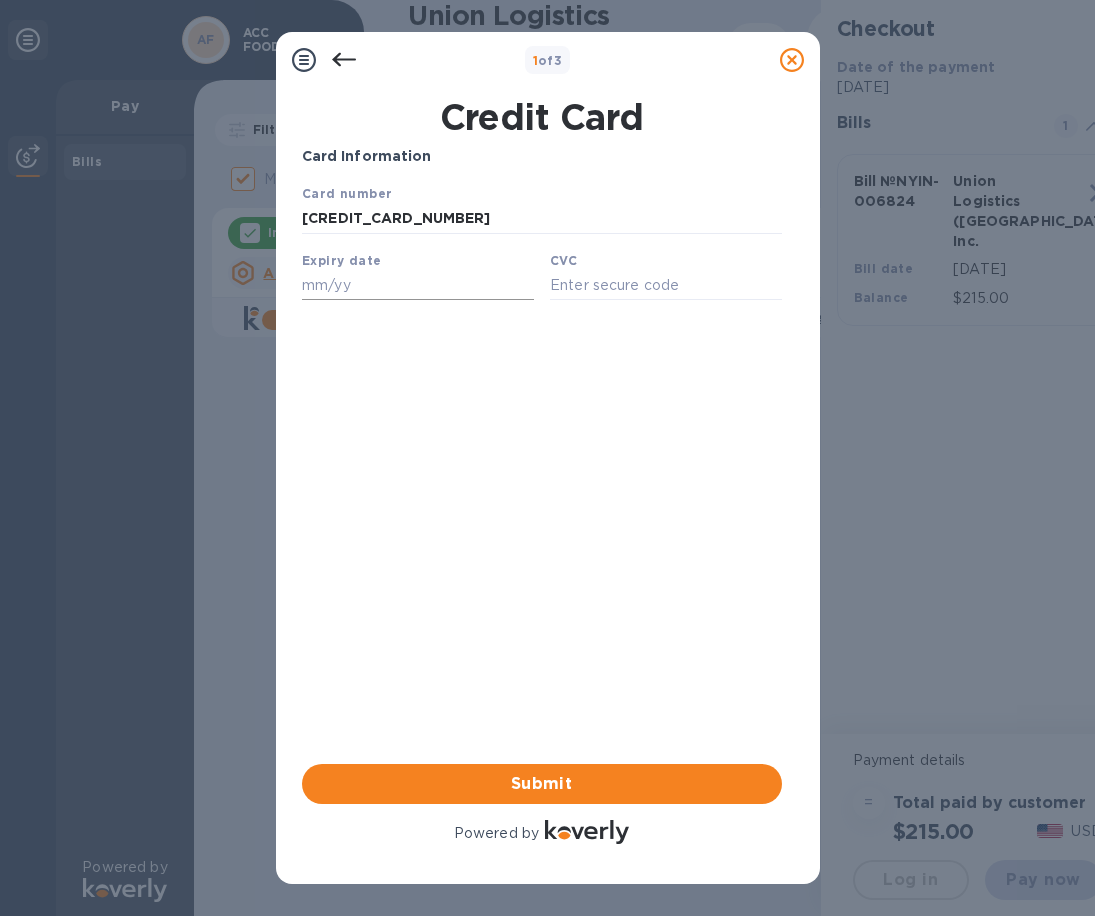 type on "[CREDIT_CARD_NUMBER]" 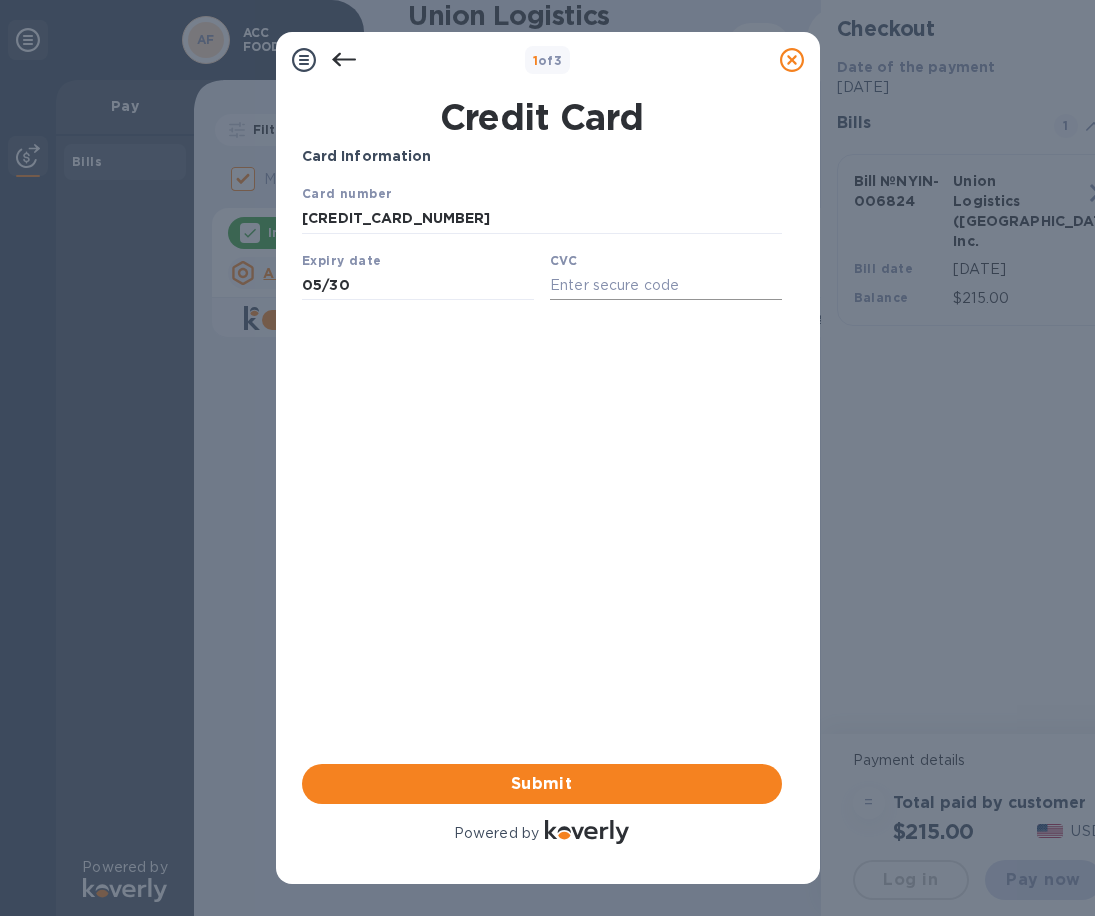type on "05/30" 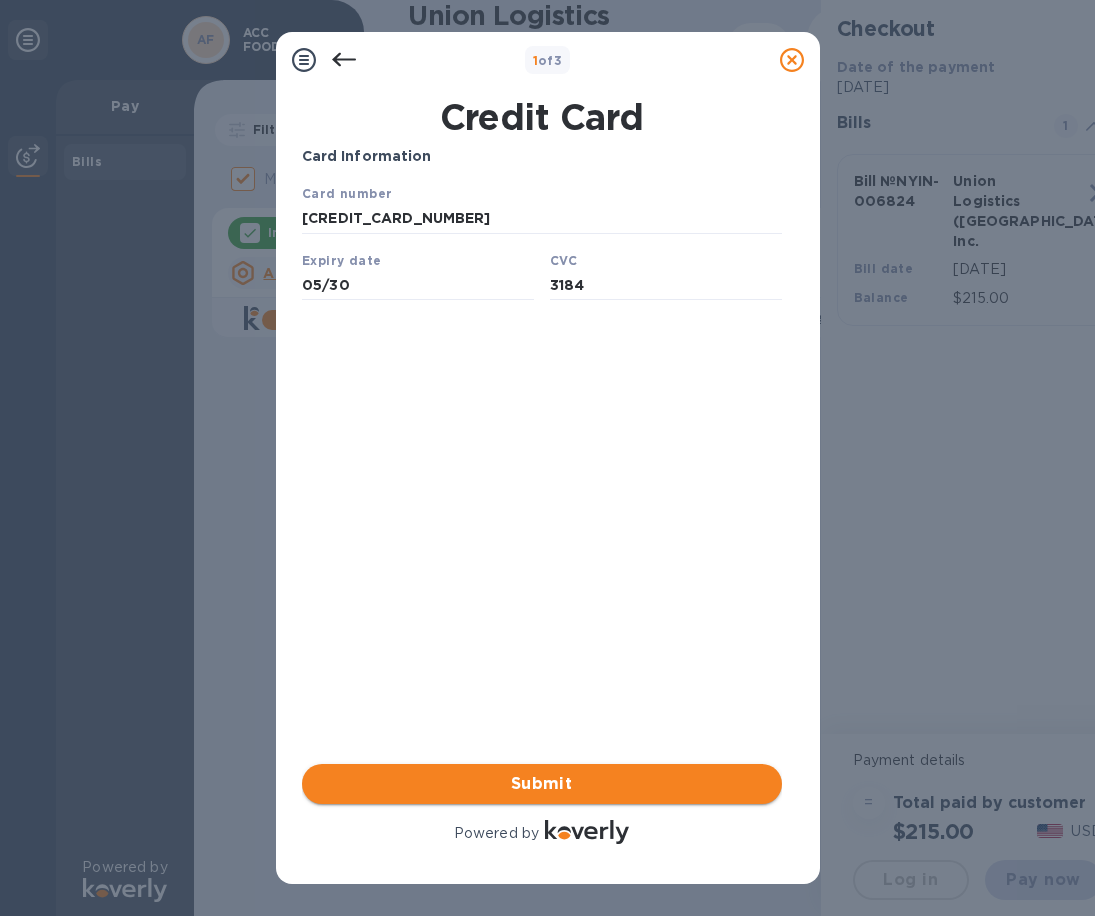 type on "3184" 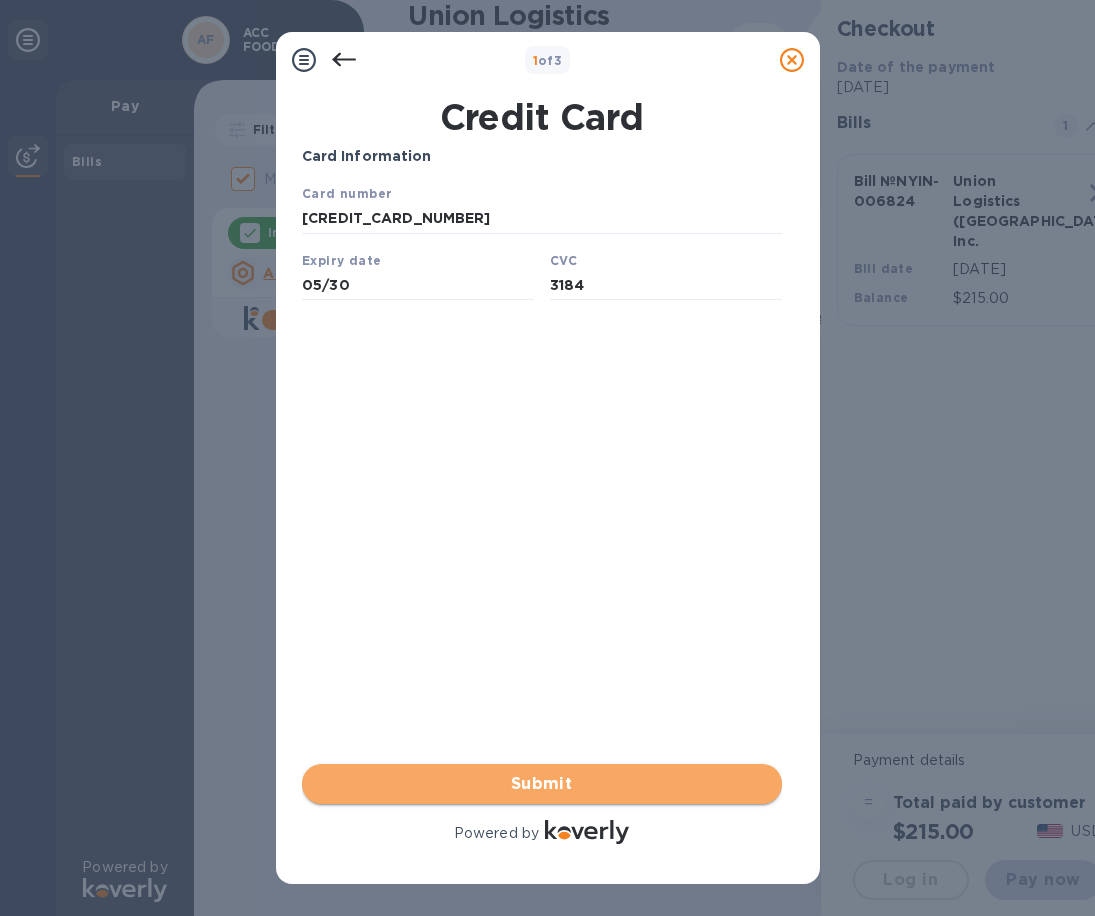 click on "Submit" at bounding box center (542, 784) 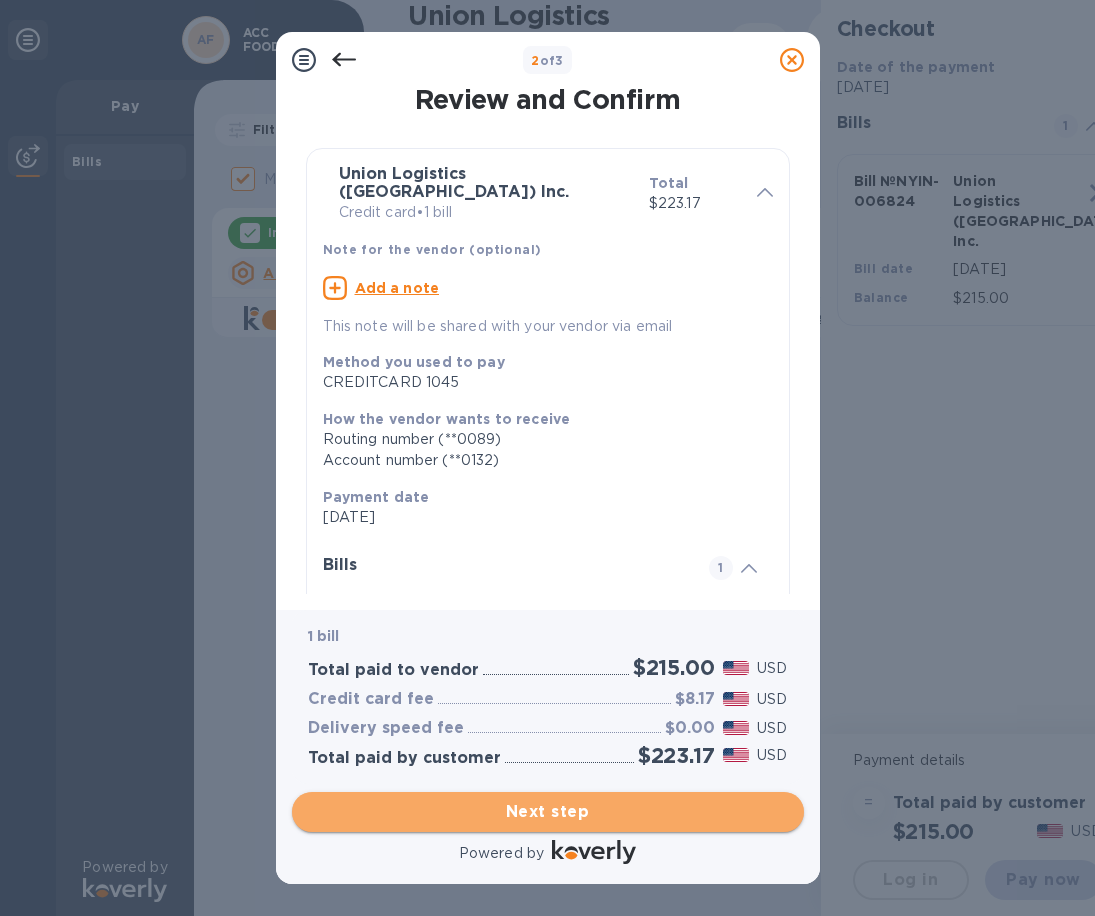 click on "Next step" at bounding box center (548, 812) 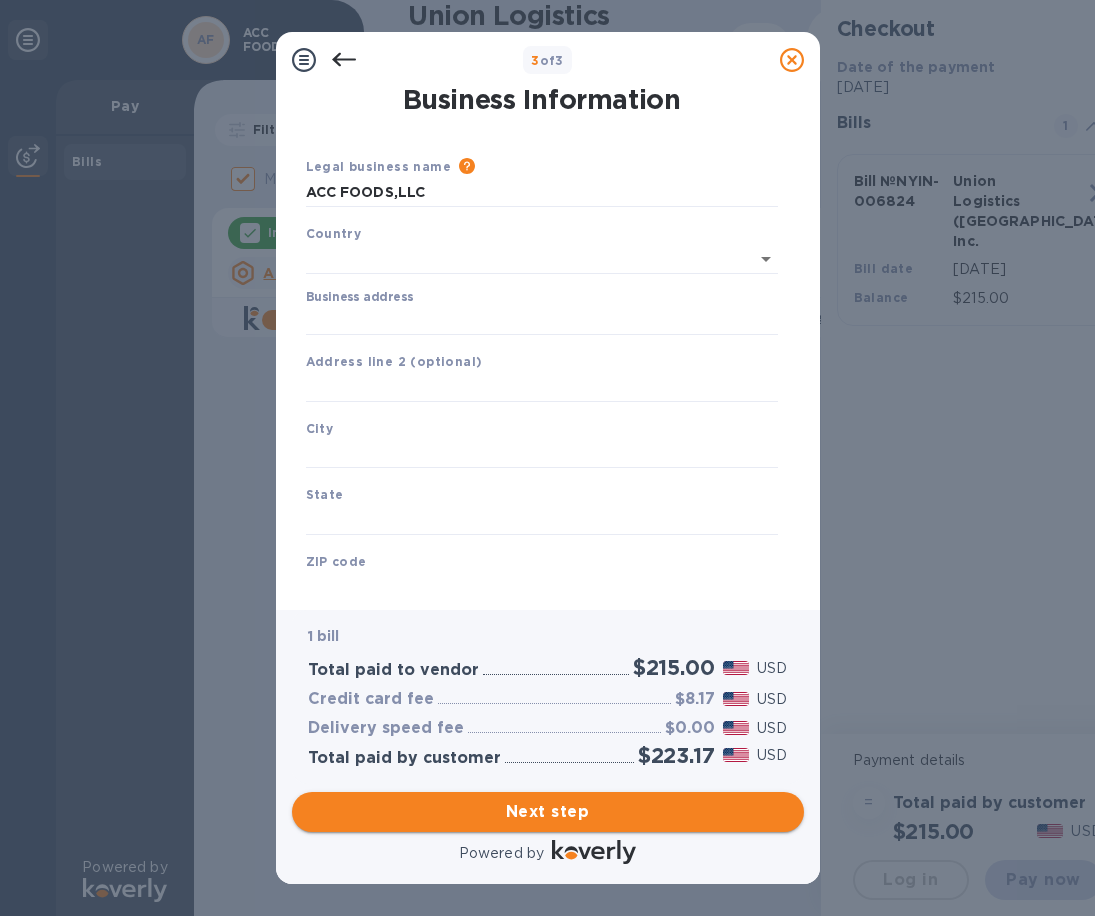 type on "[GEOGRAPHIC_DATA]" 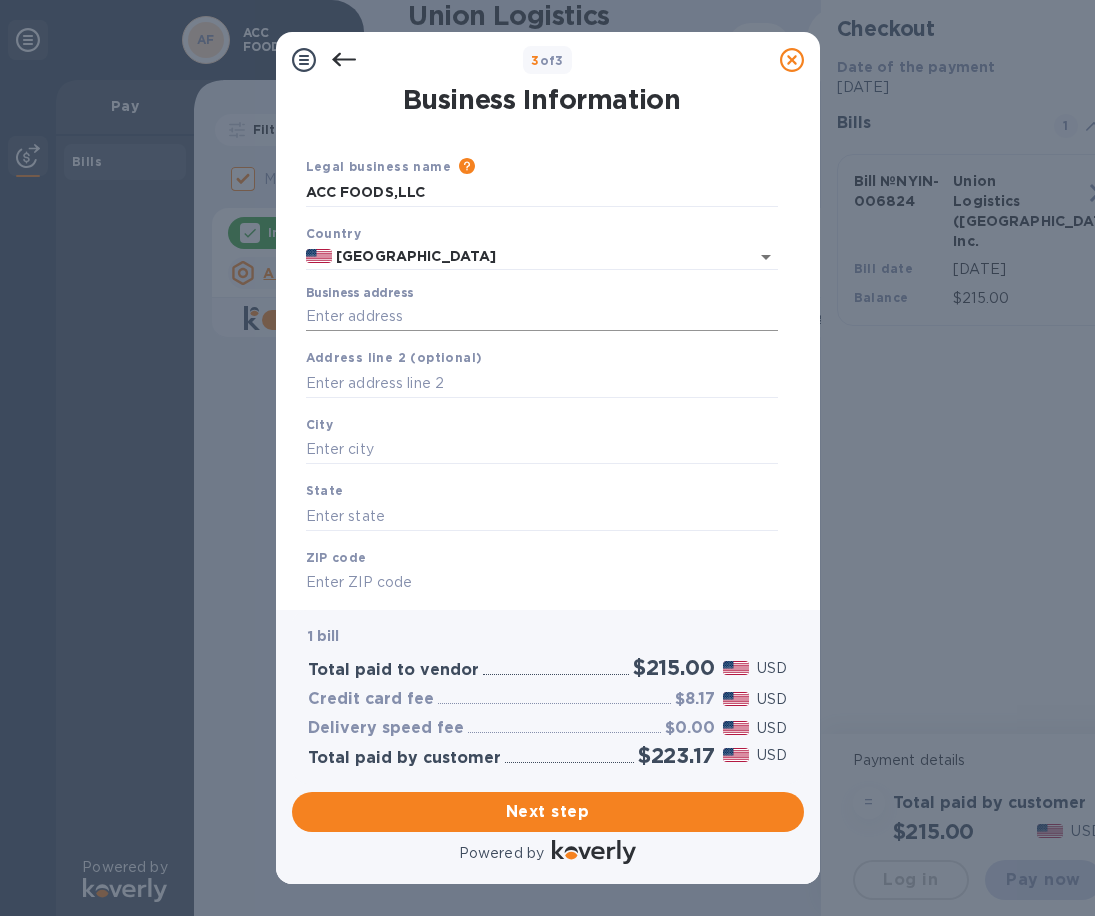 click on "Business address" at bounding box center [542, 317] 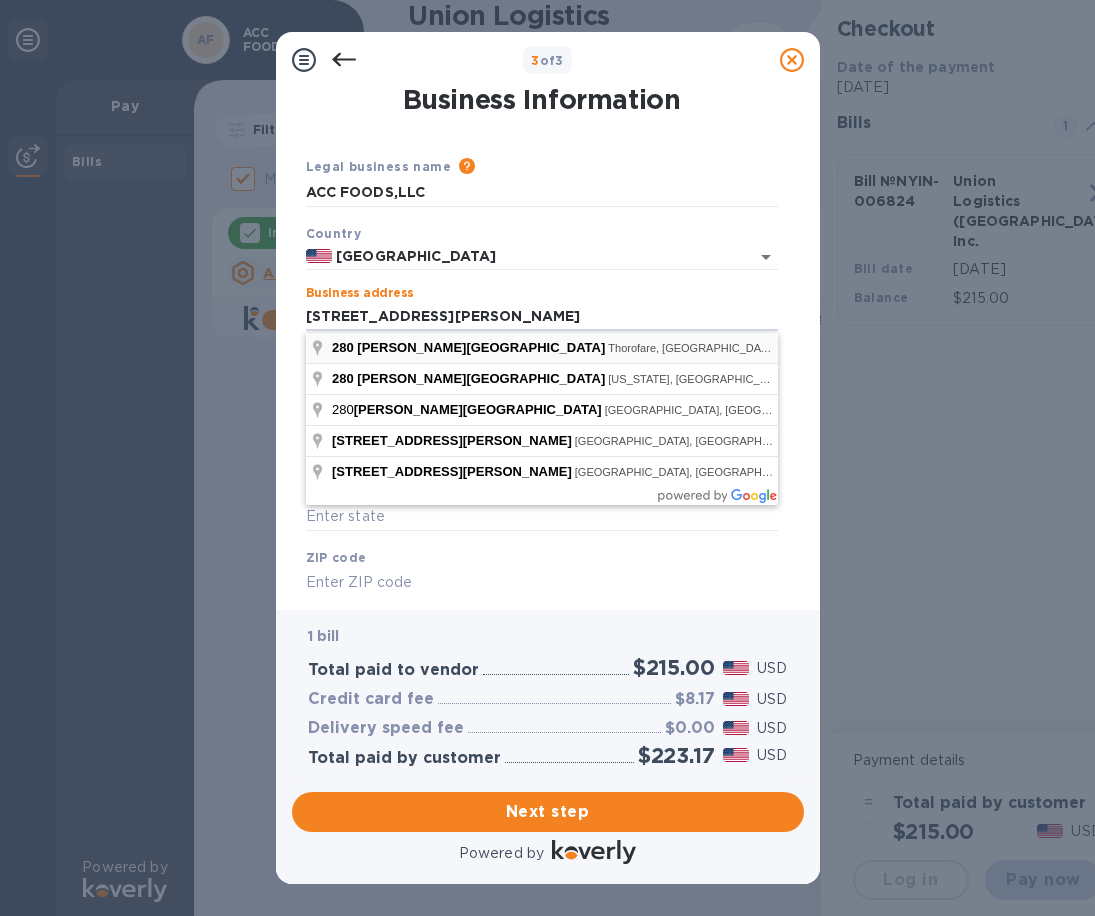 type on "[STREET_ADDRESS][PERSON_NAME]" 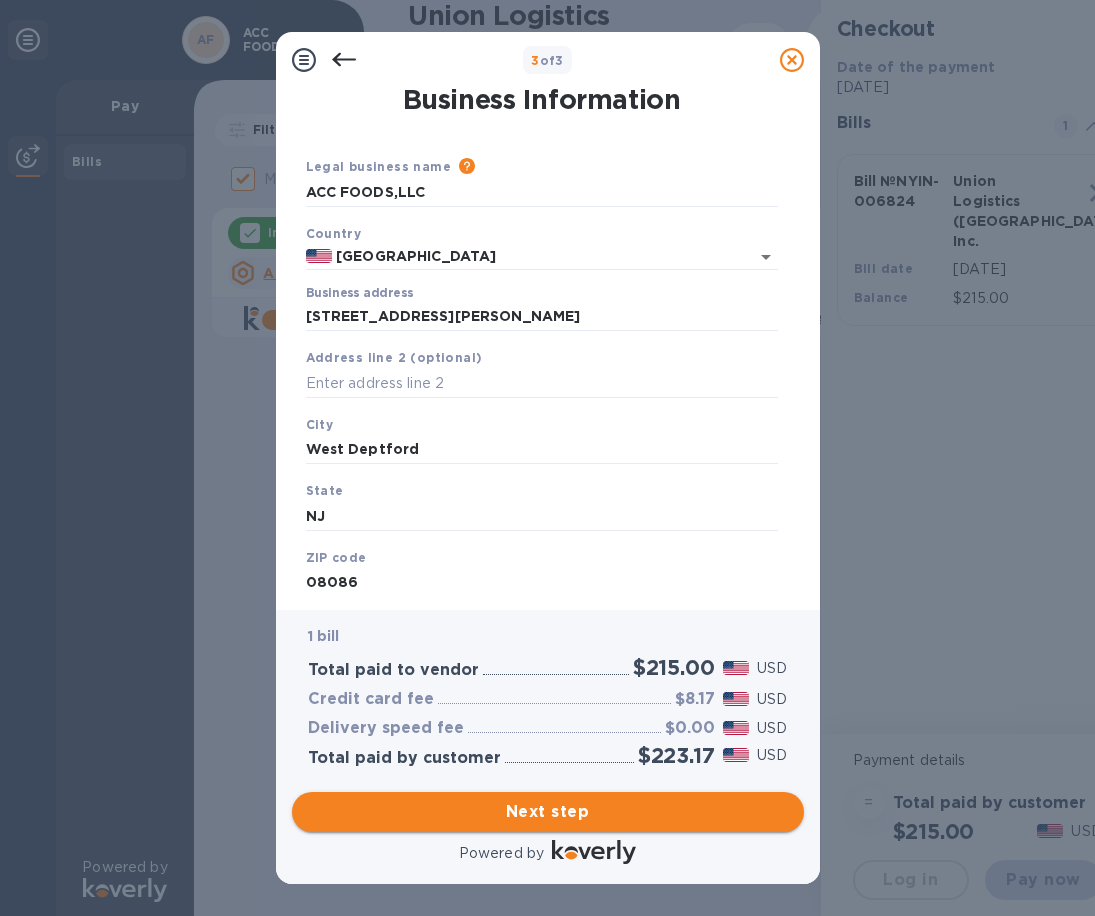 click on "Next step" at bounding box center (548, 812) 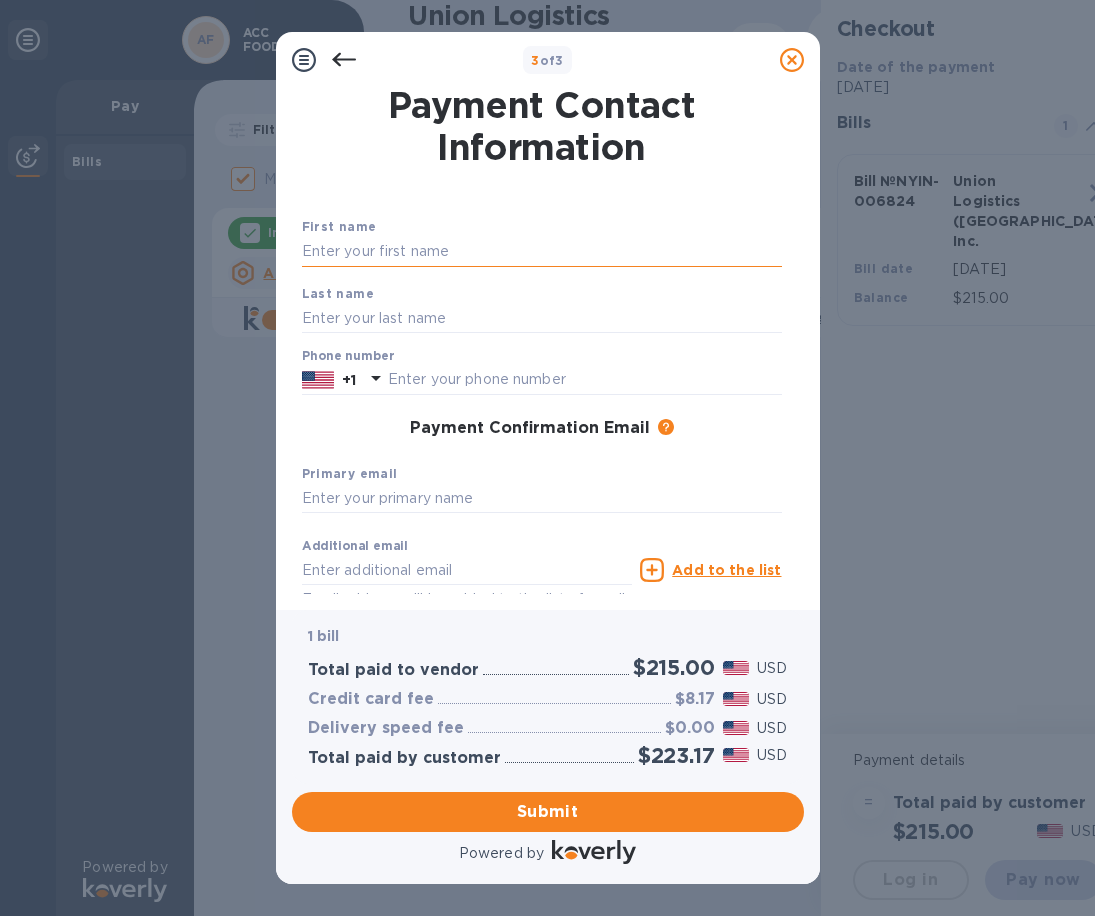 click at bounding box center (542, 252) 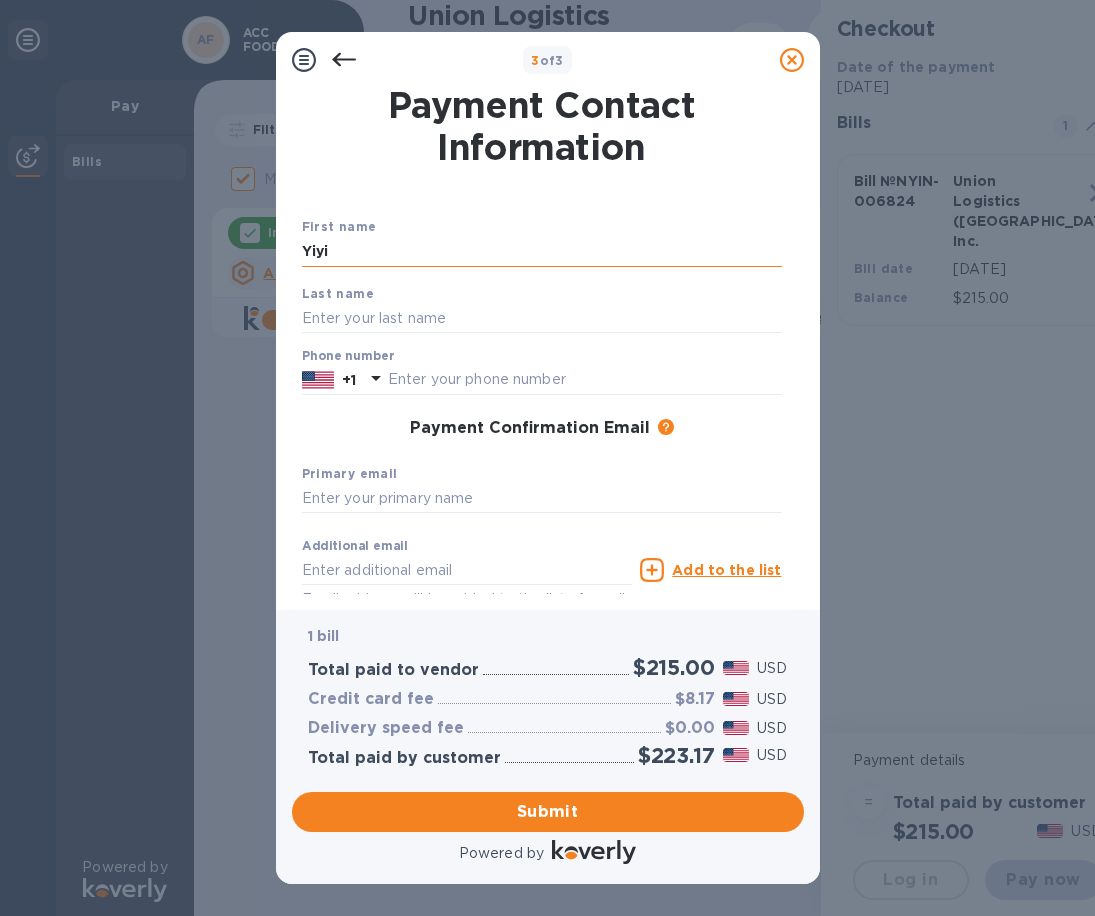type on "Yiyi" 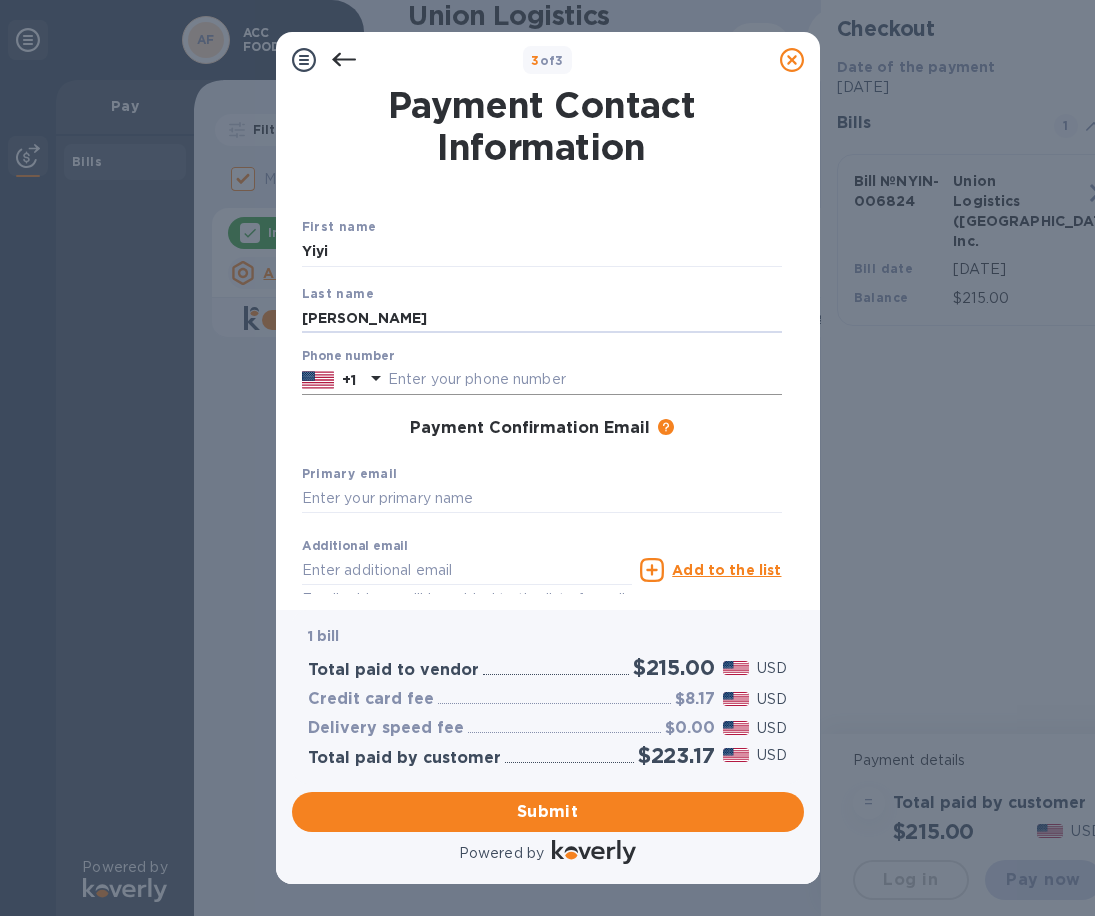 type on "[PERSON_NAME]" 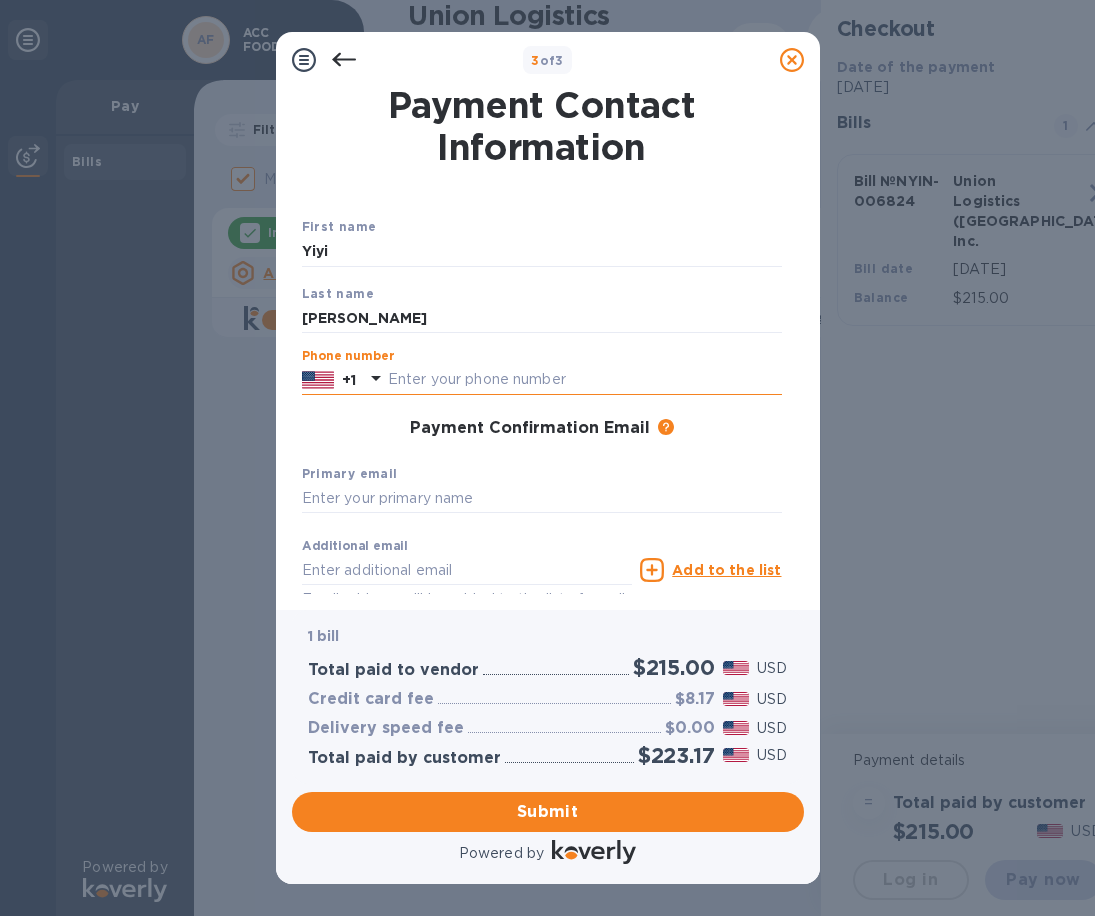 click at bounding box center (585, 380) 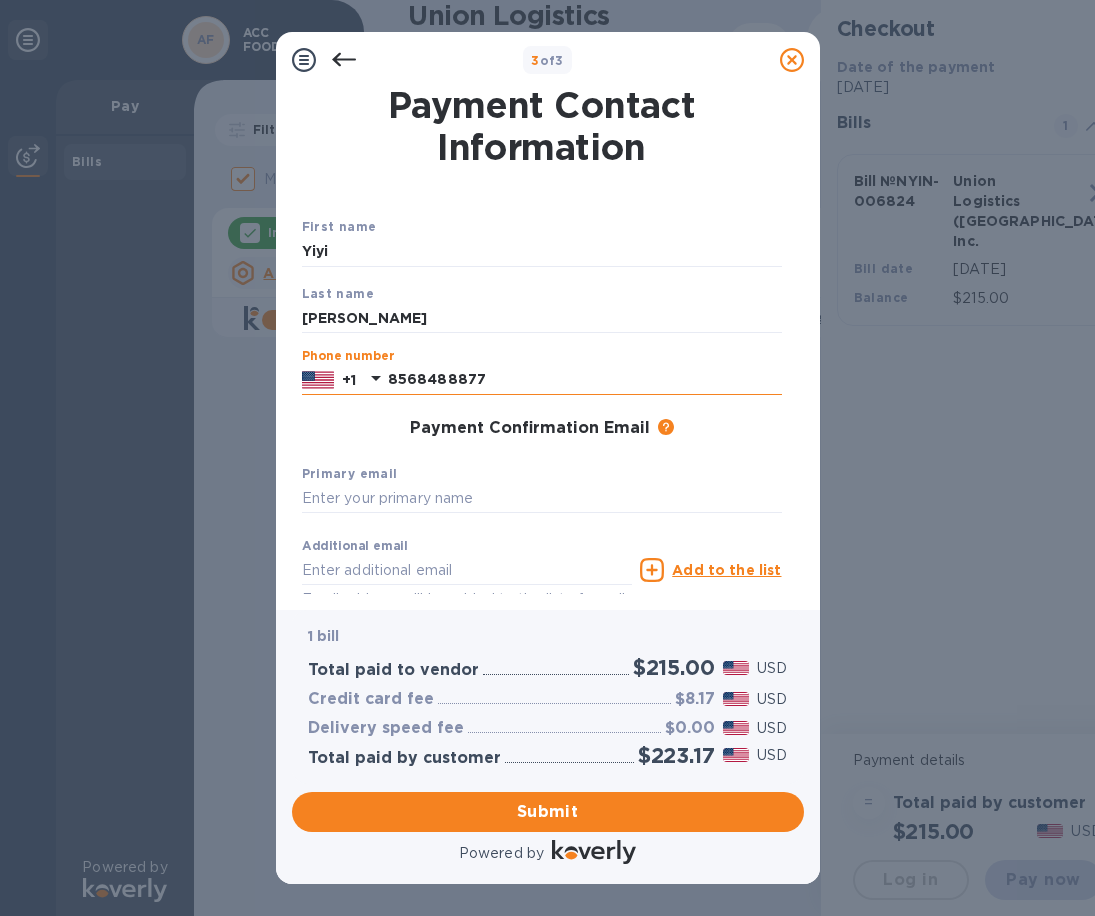 click on "8568488877" at bounding box center [585, 380] 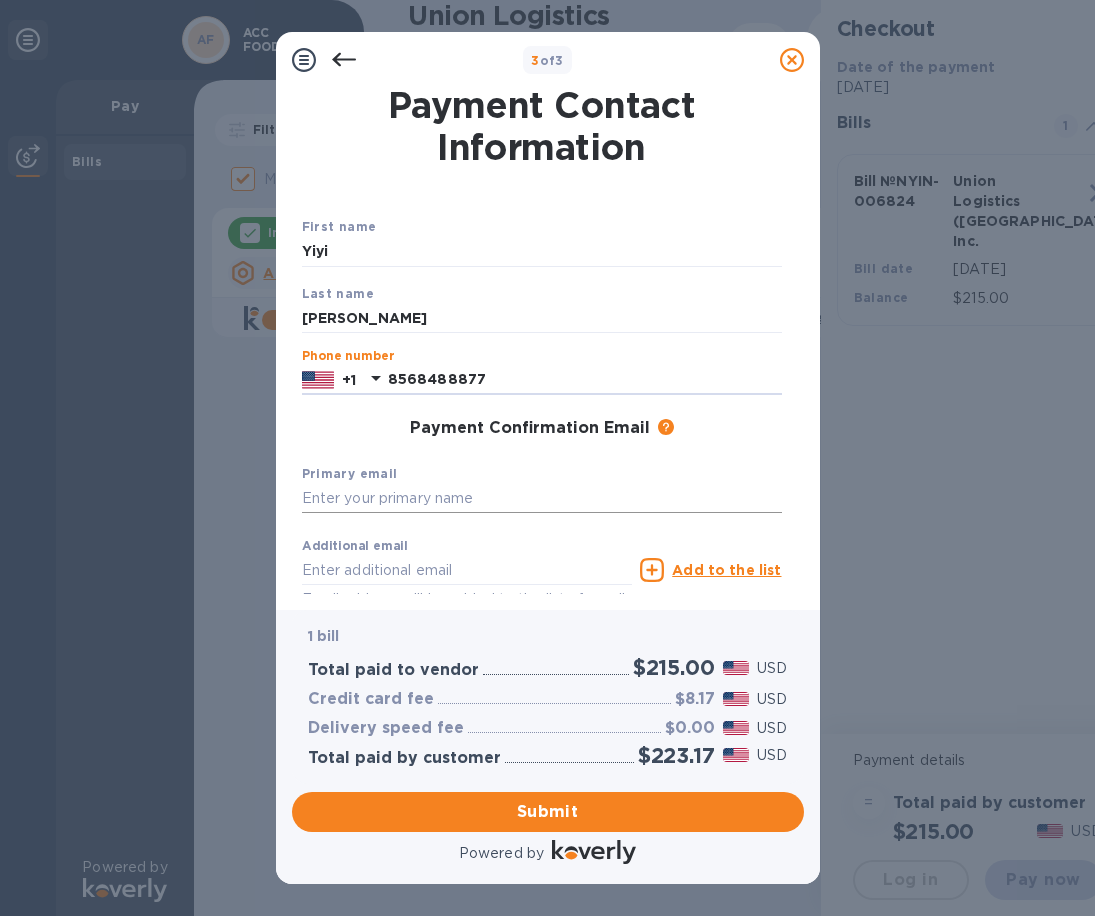 type on "8568488877" 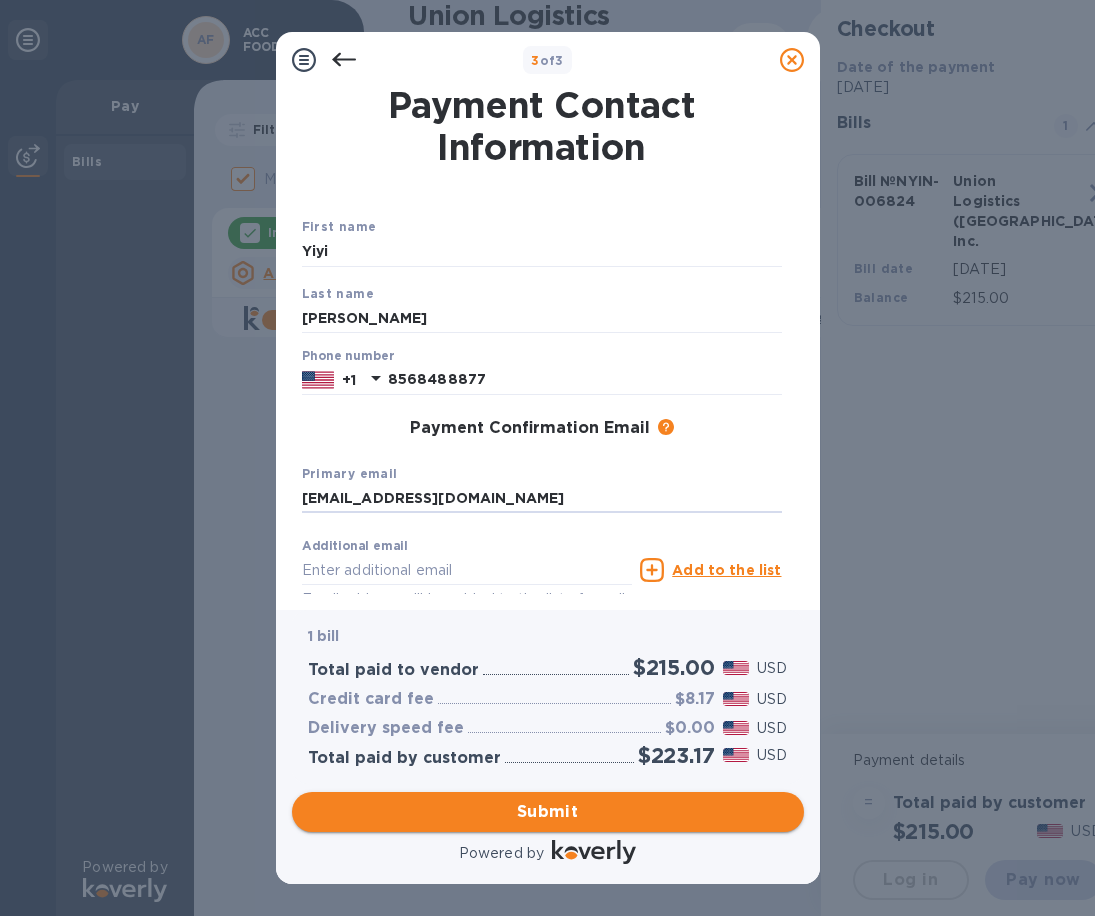 type on "[EMAIL_ADDRESS][DOMAIN_NAME]" 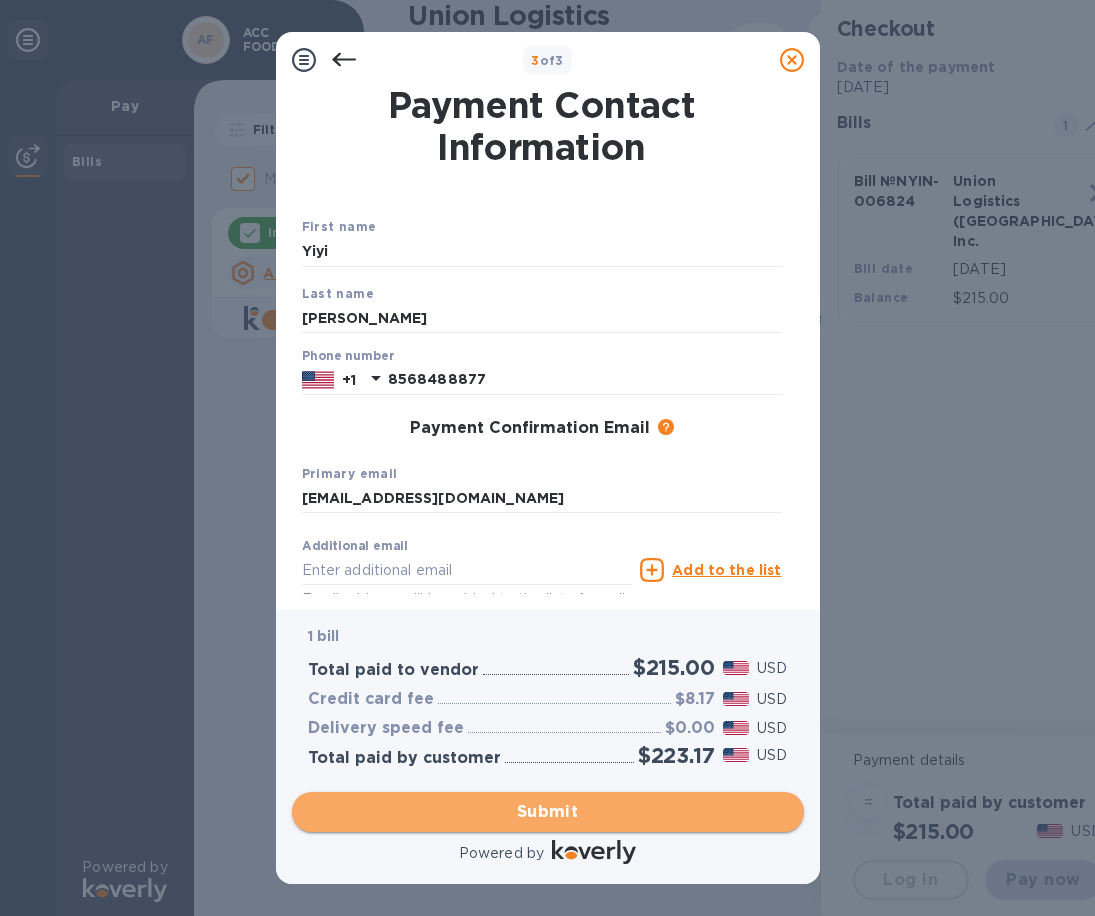 click on "Submit" at bounding box center [548, 812] 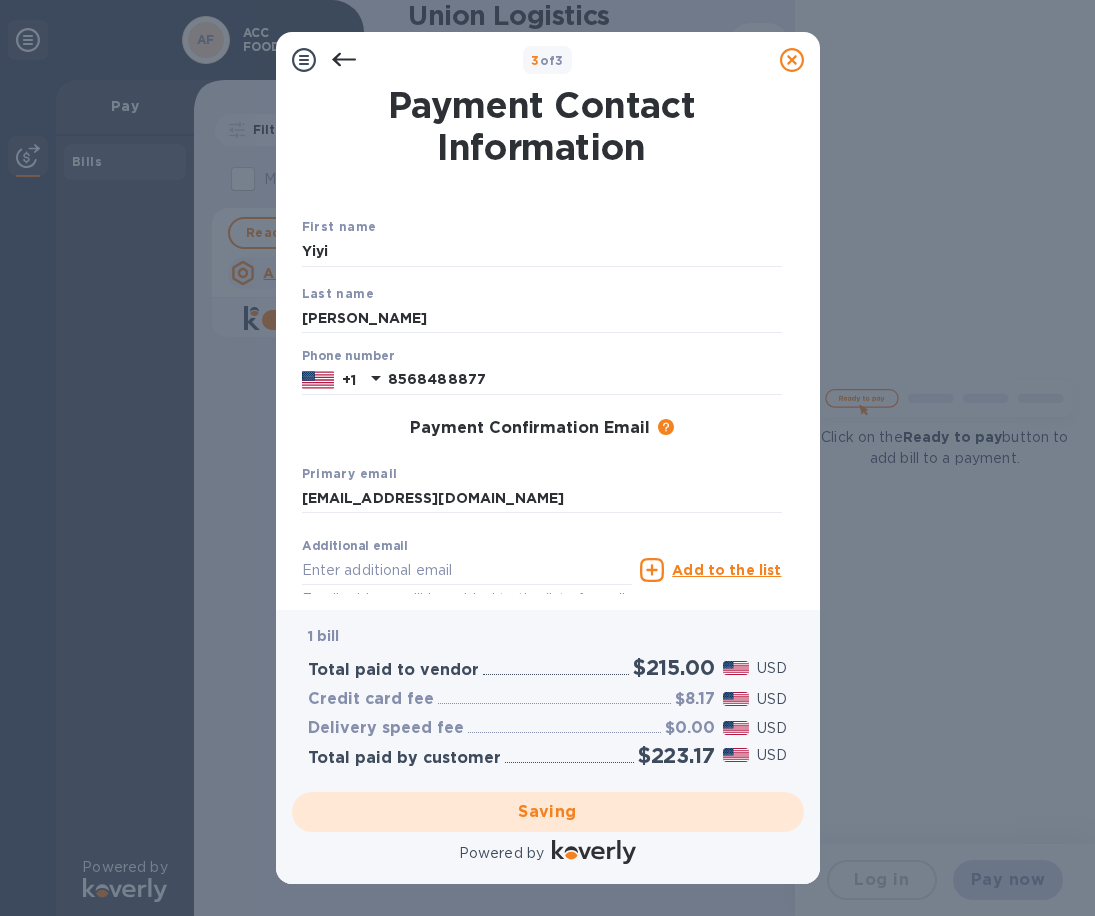 checkbox on "false" 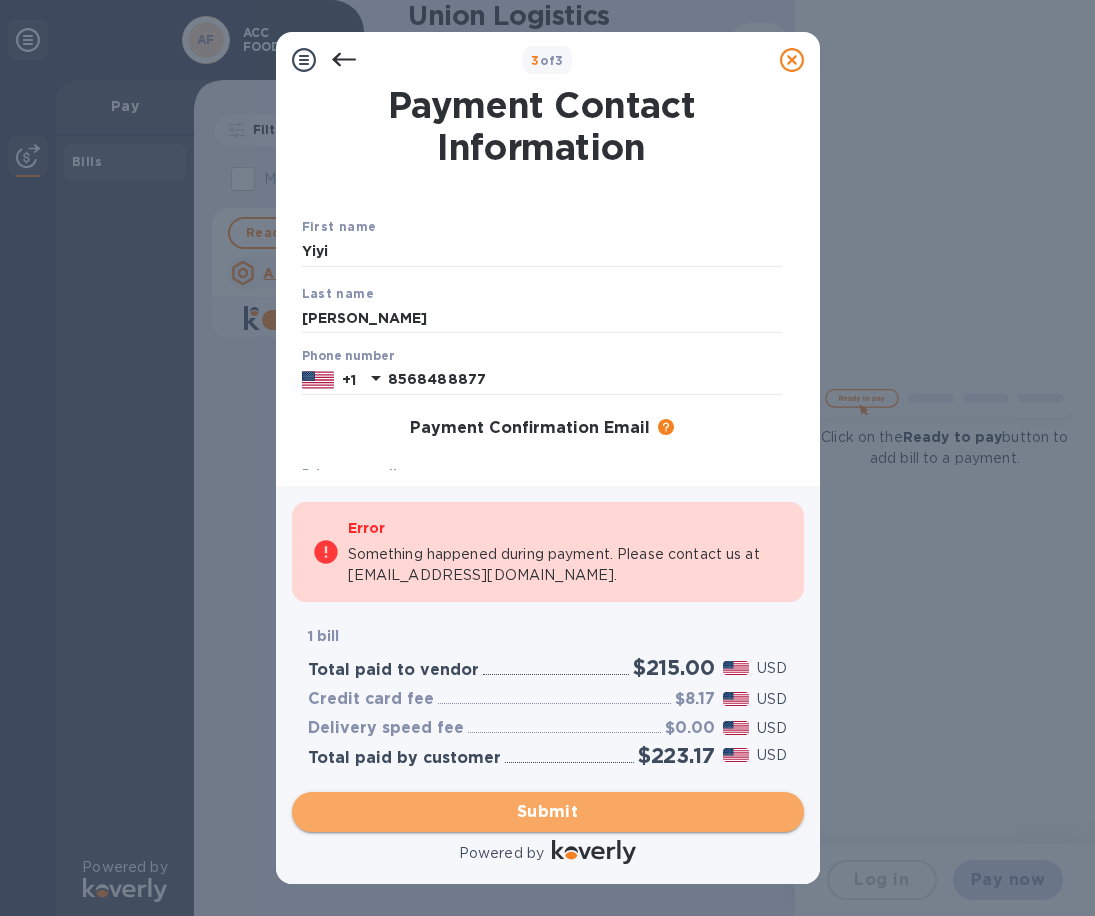 click on "Submit" at bounding box center [548, 812] 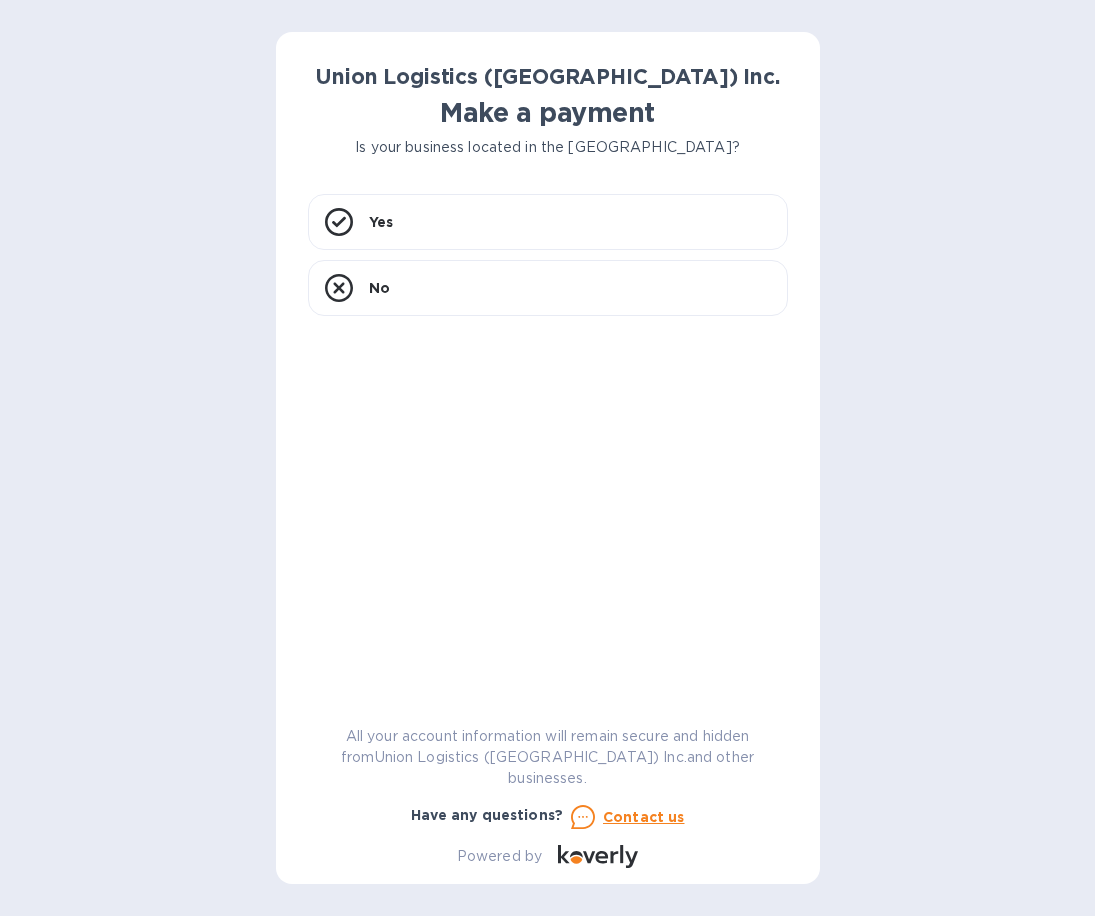 scroll, scrollTop: 0, scrollLeft: 0, axis: both 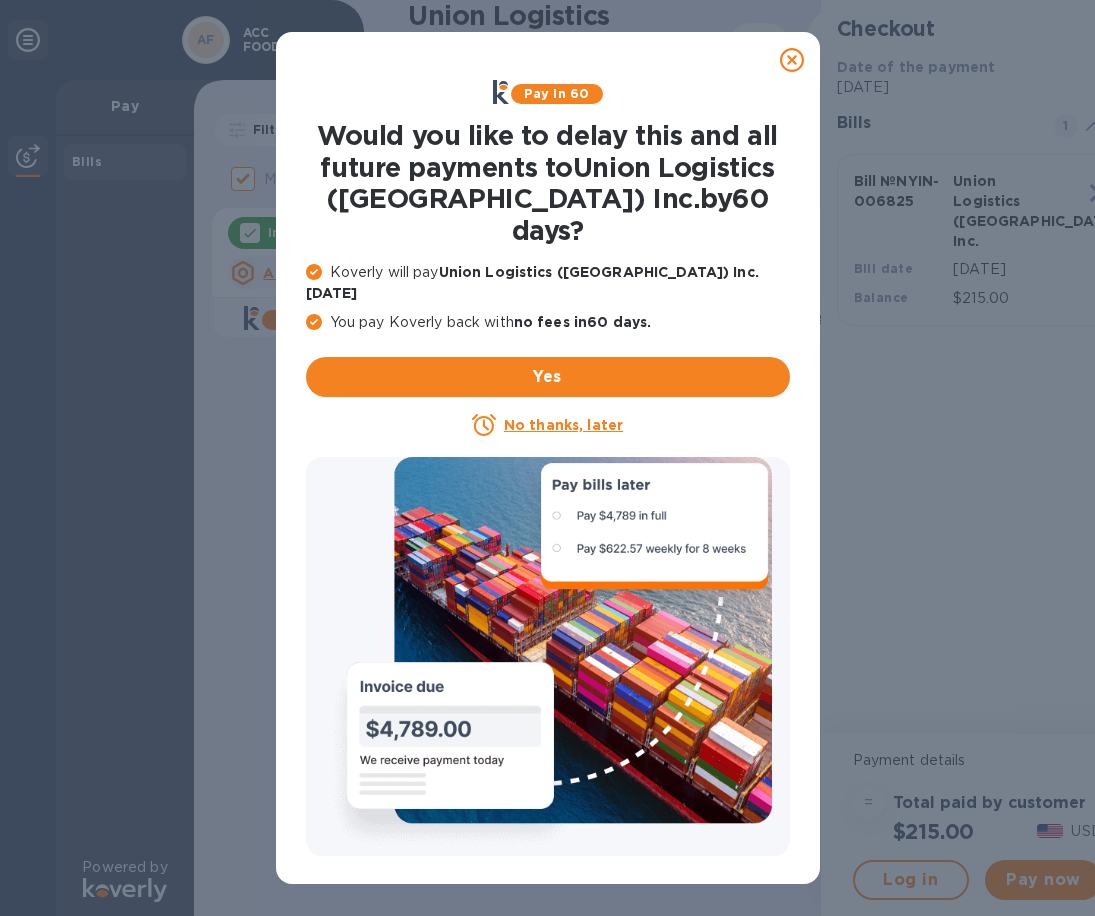 click on "No thanks, later" at bounding box center [563, 425] 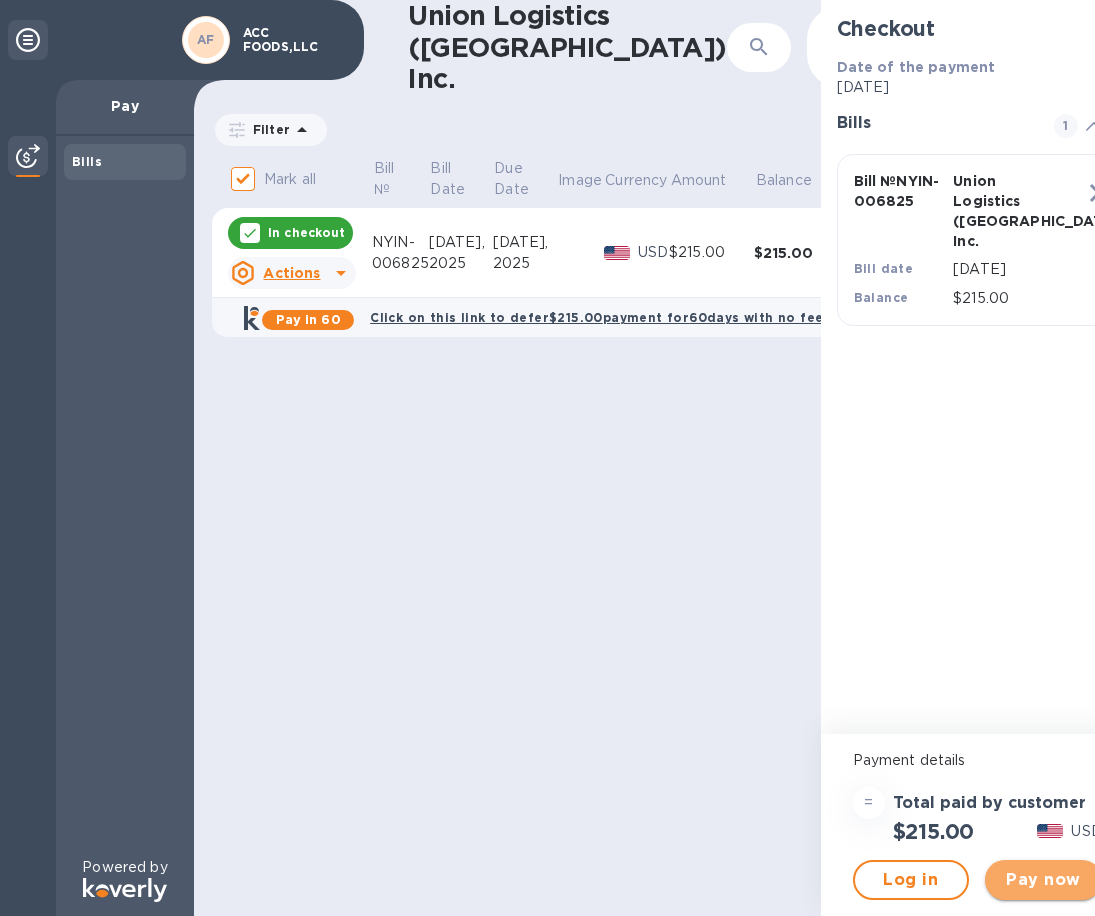 click on "Pay now" at bounding box center (1043, 880) 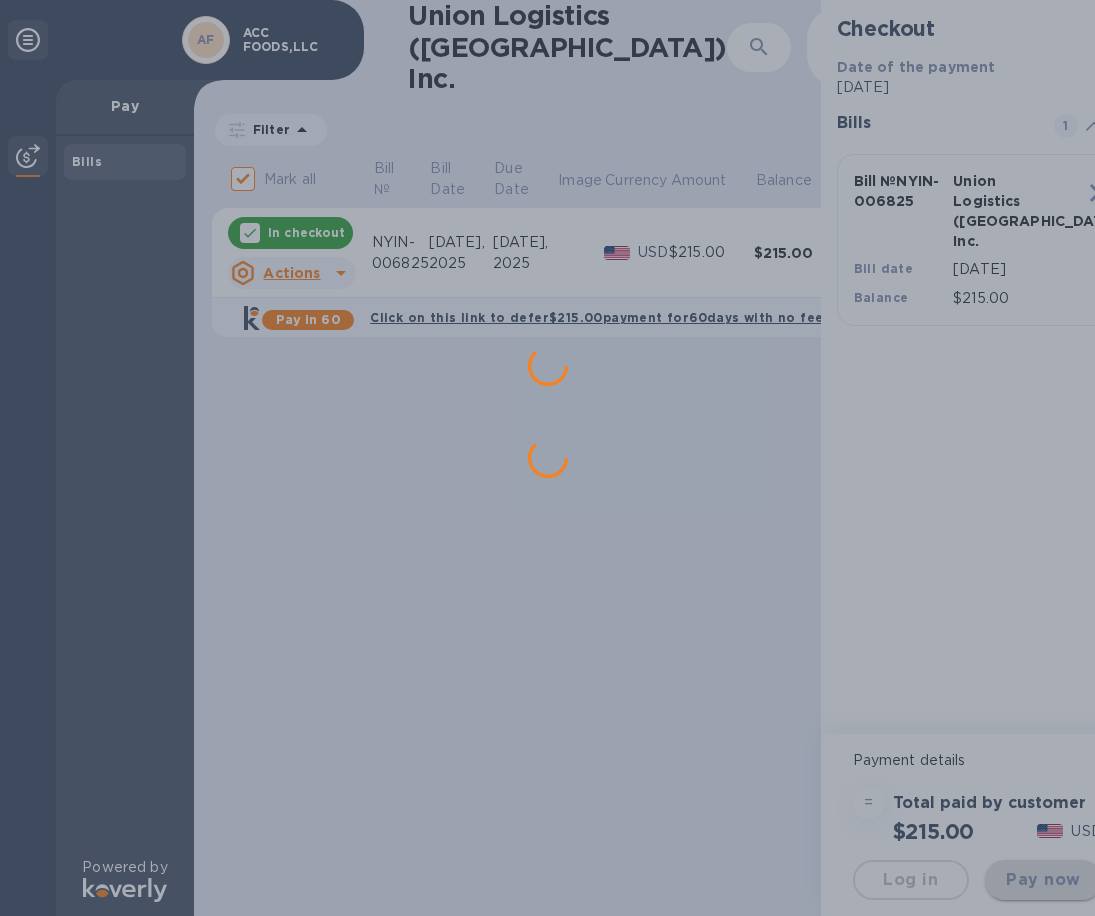 scroll, scrollTop: 0, scrollLeft: 0, axis: both 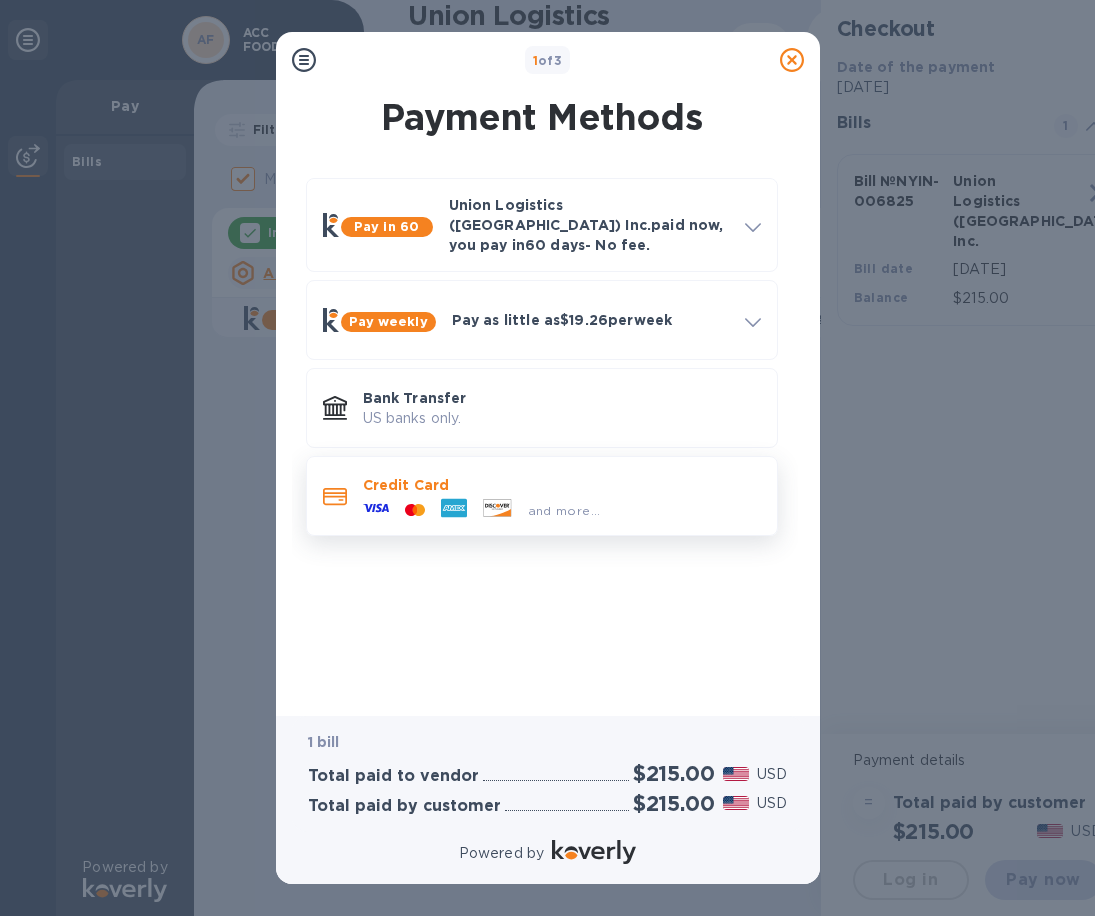 click on "Credit Card" at bounding box center (562, 485) 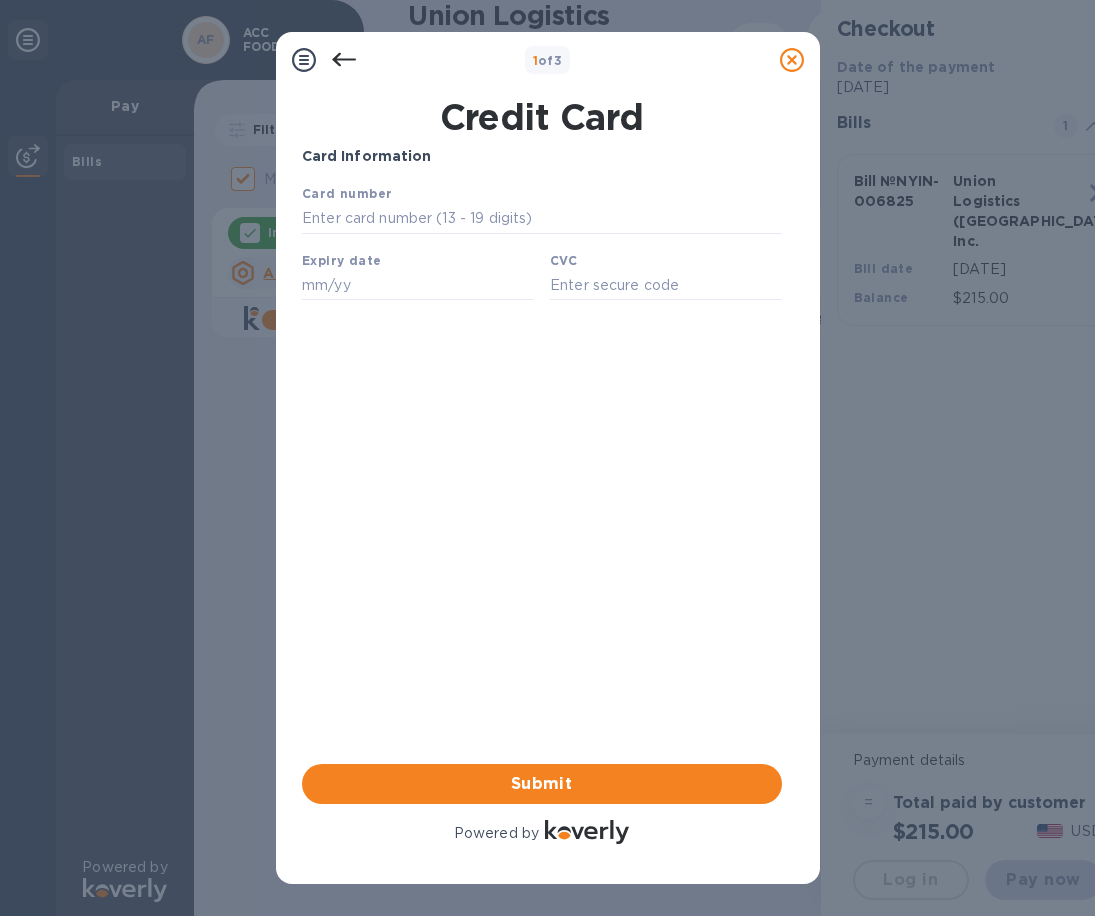 scroll, scrollTop: 0, scrollLeft: 0, axis: both 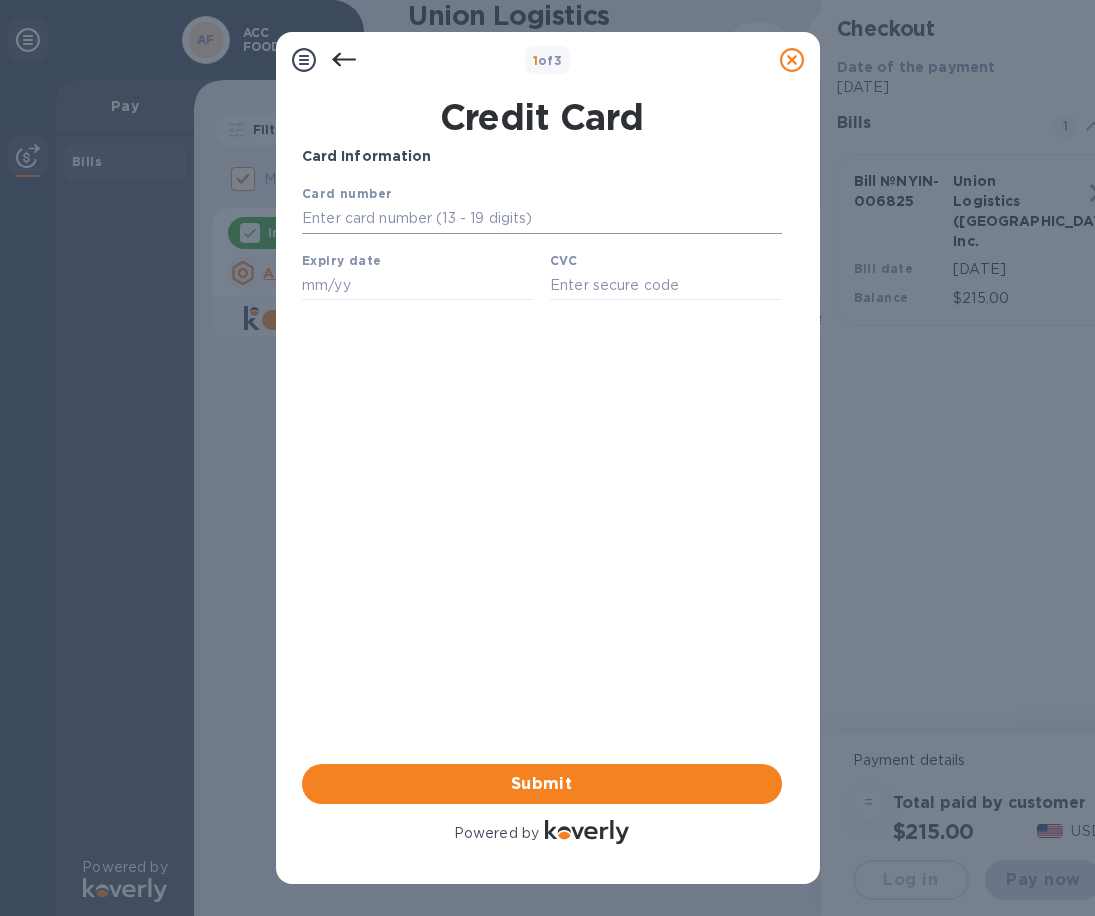 click at bounding box center [541, 219] 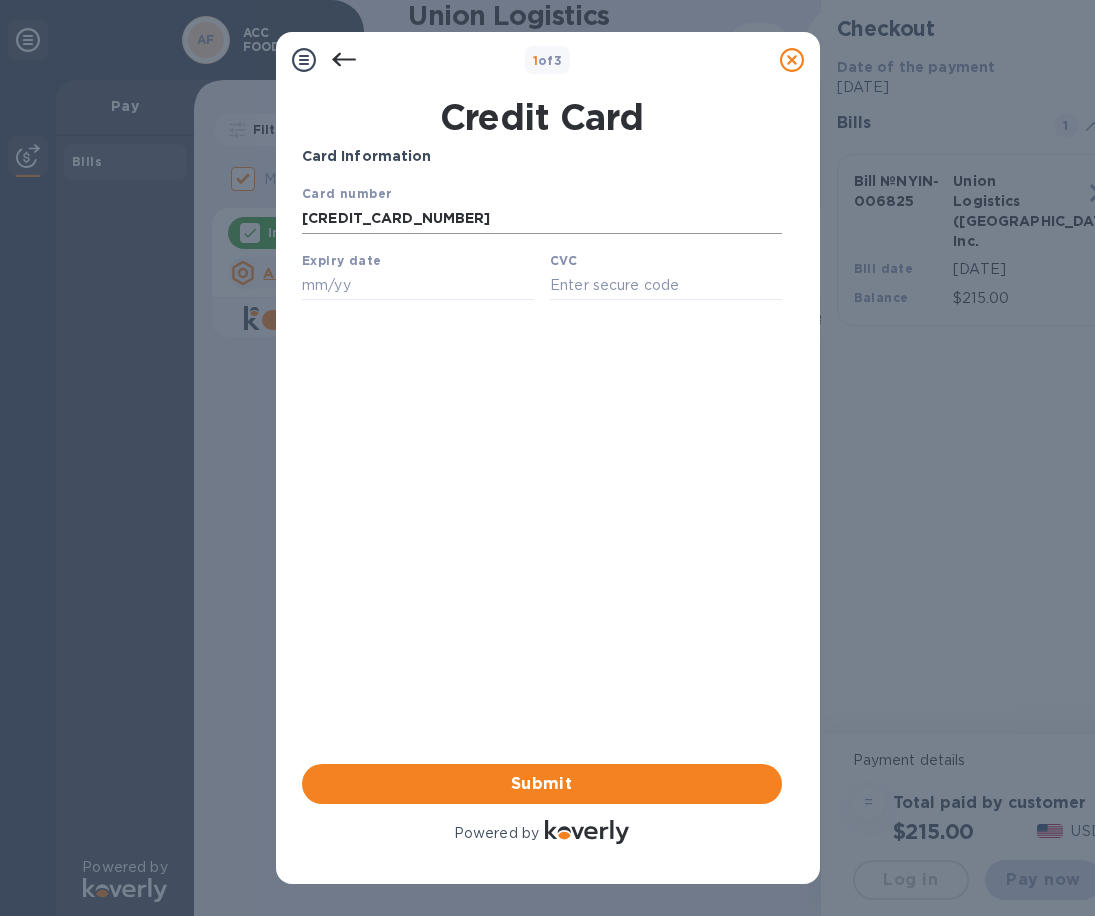 click on "[CREDIT_CARD_NUMBER]" at bounding box center (541, 219) 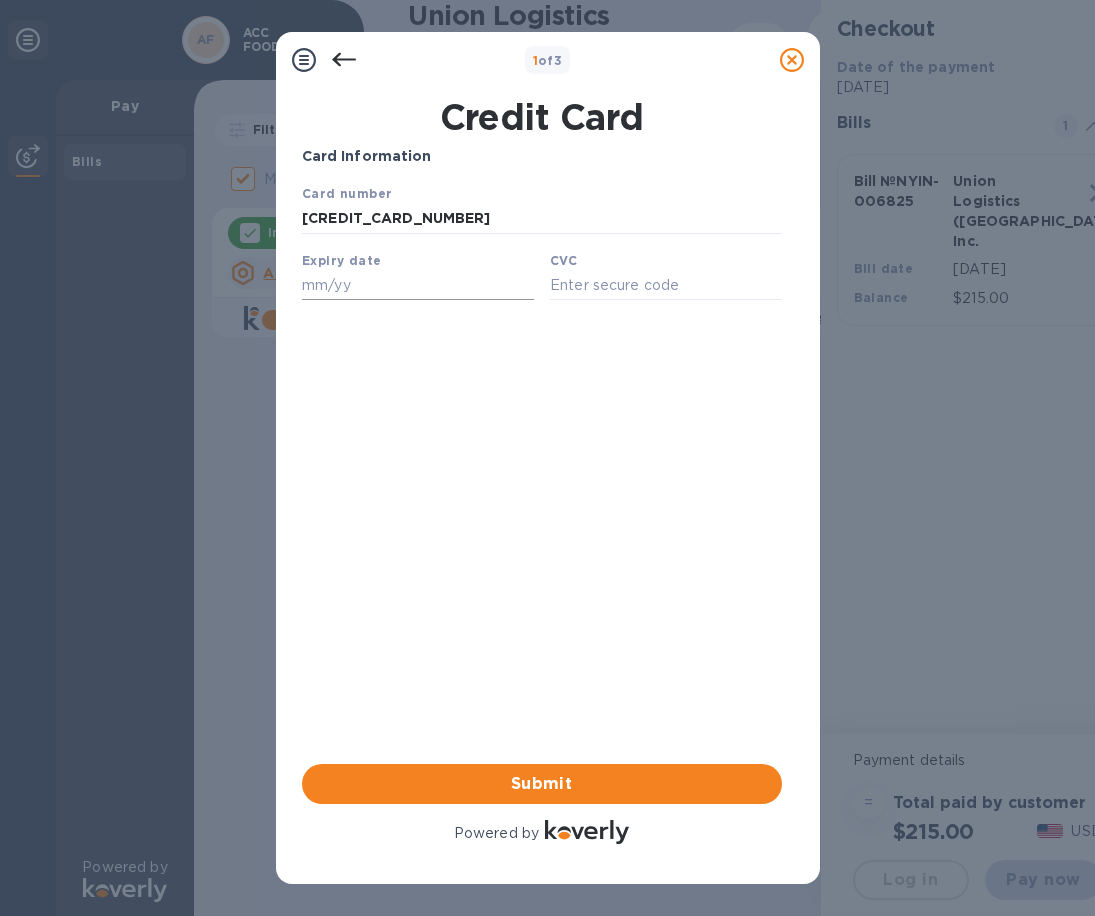 type on "[CREDIT_CARD_NUMBER]" 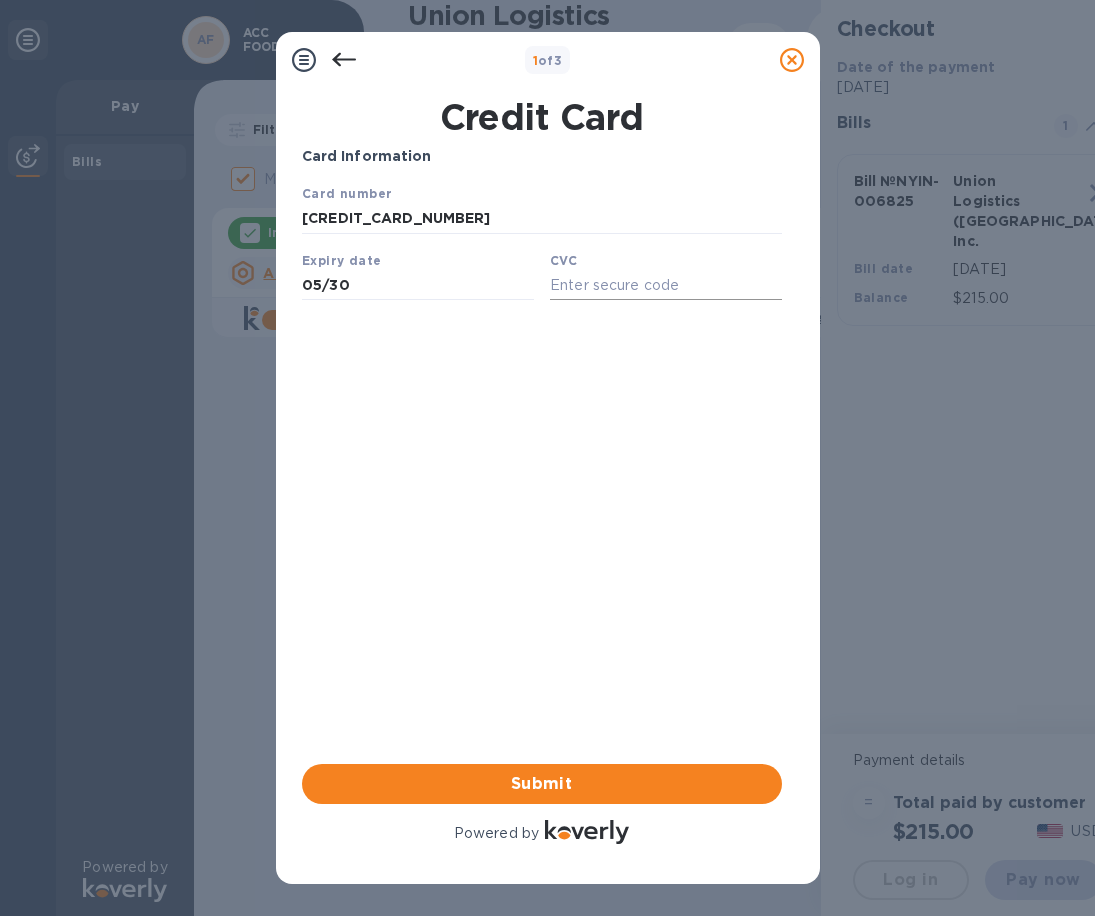 type on "05/30" 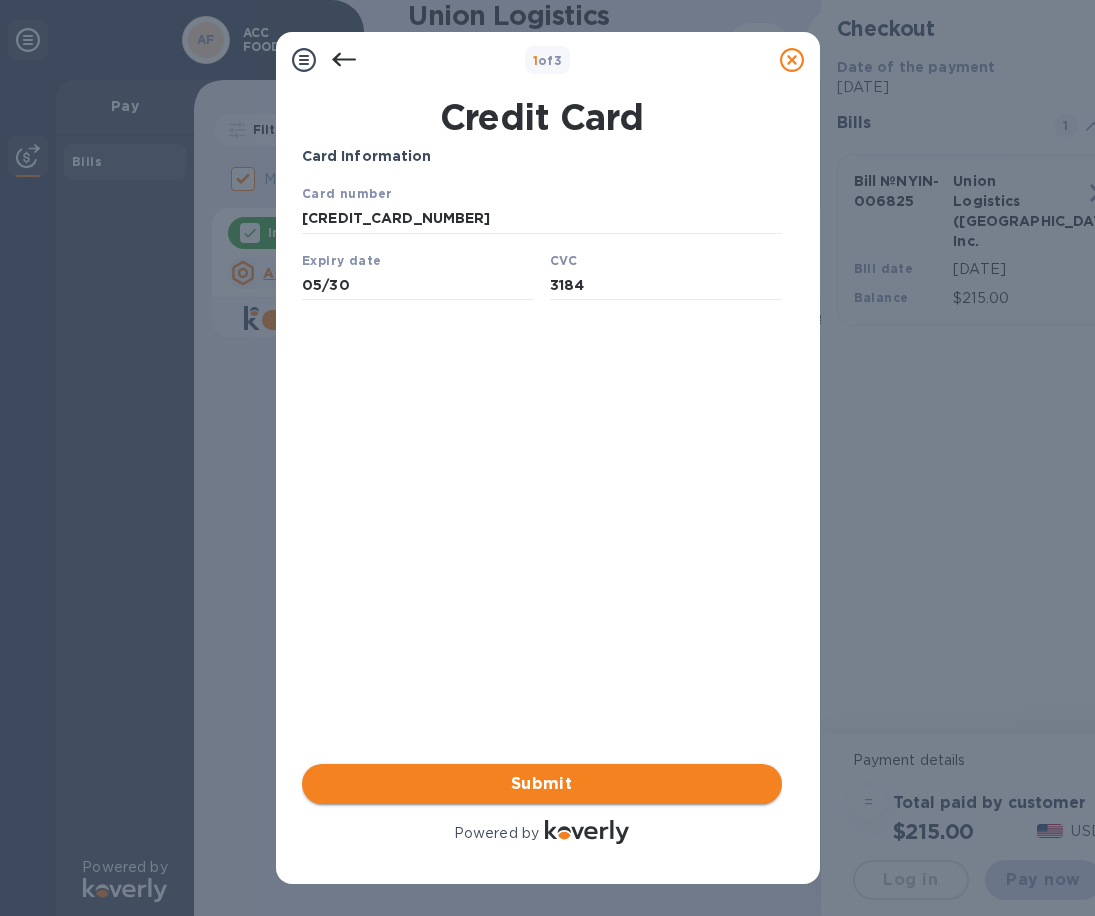 type on "3184" 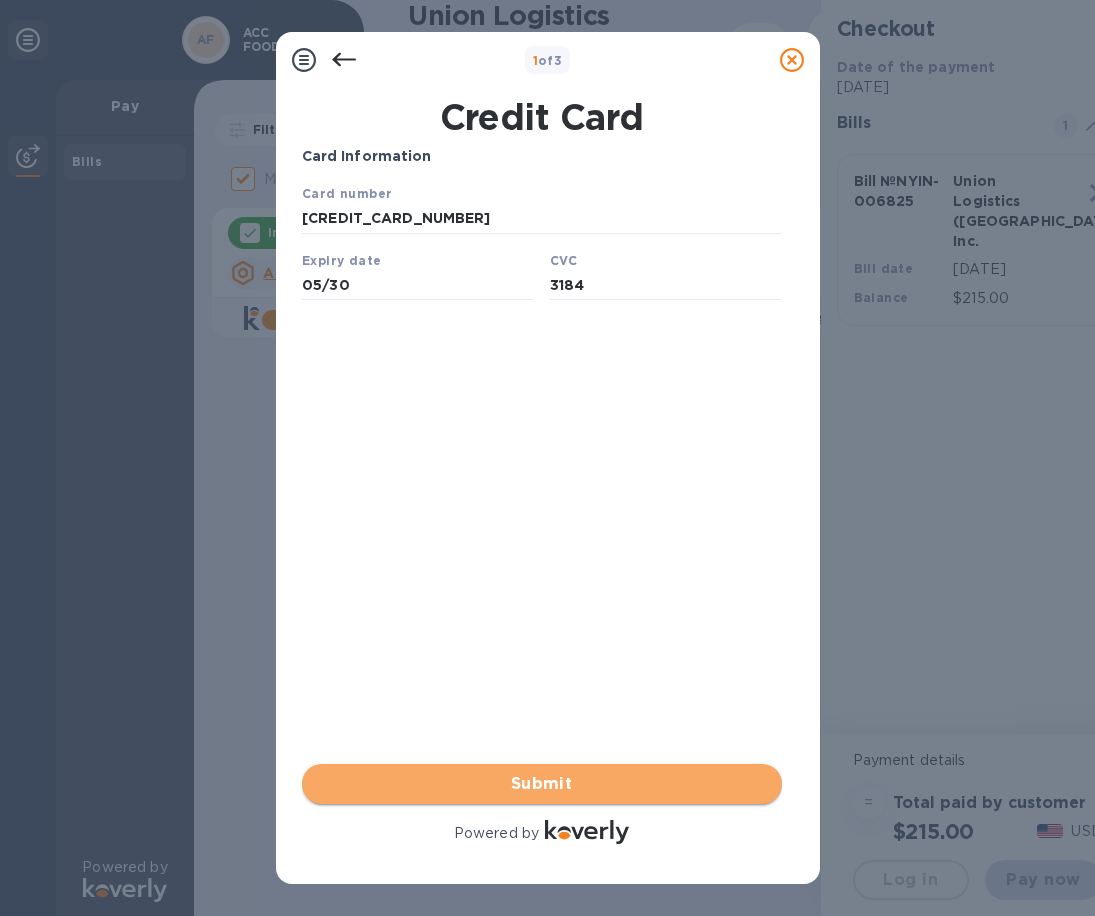 click on "Submit" at bounding box center (542, 784) 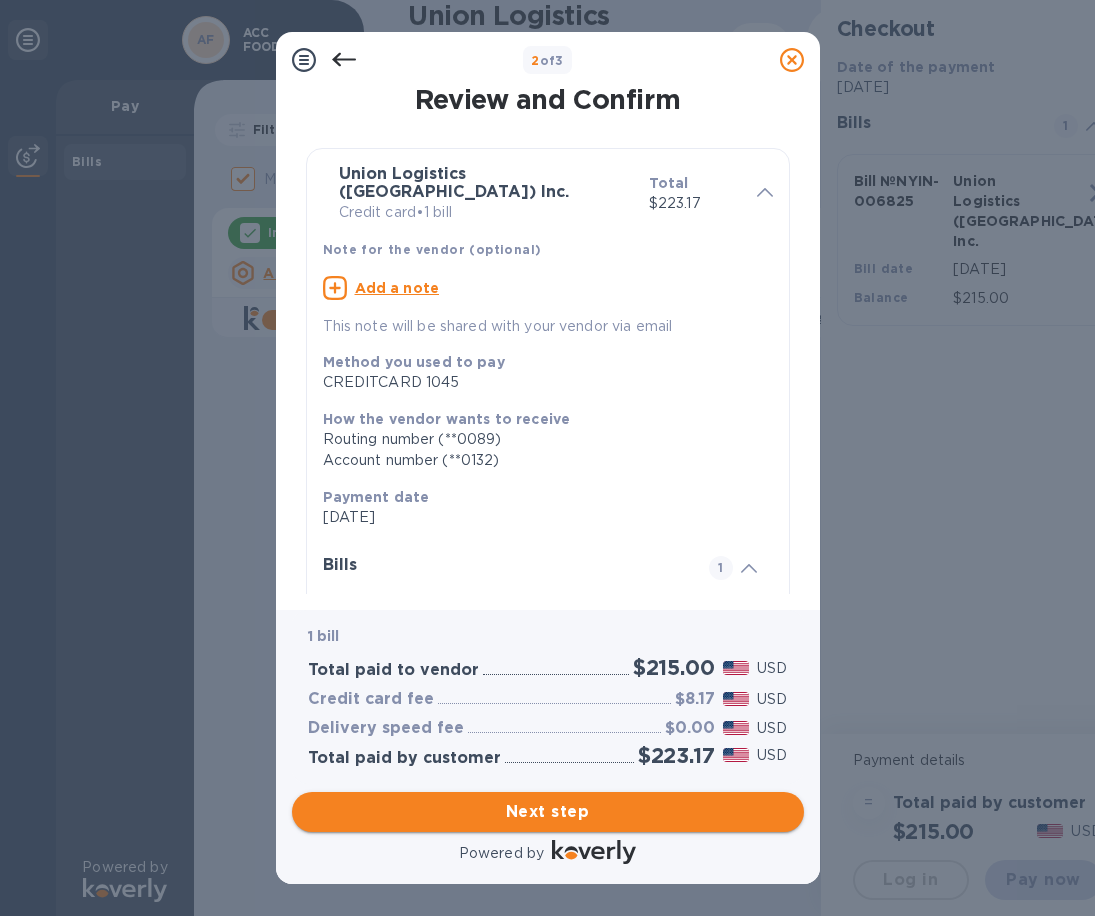 click on "Next step" at bounding box center [548, 812] 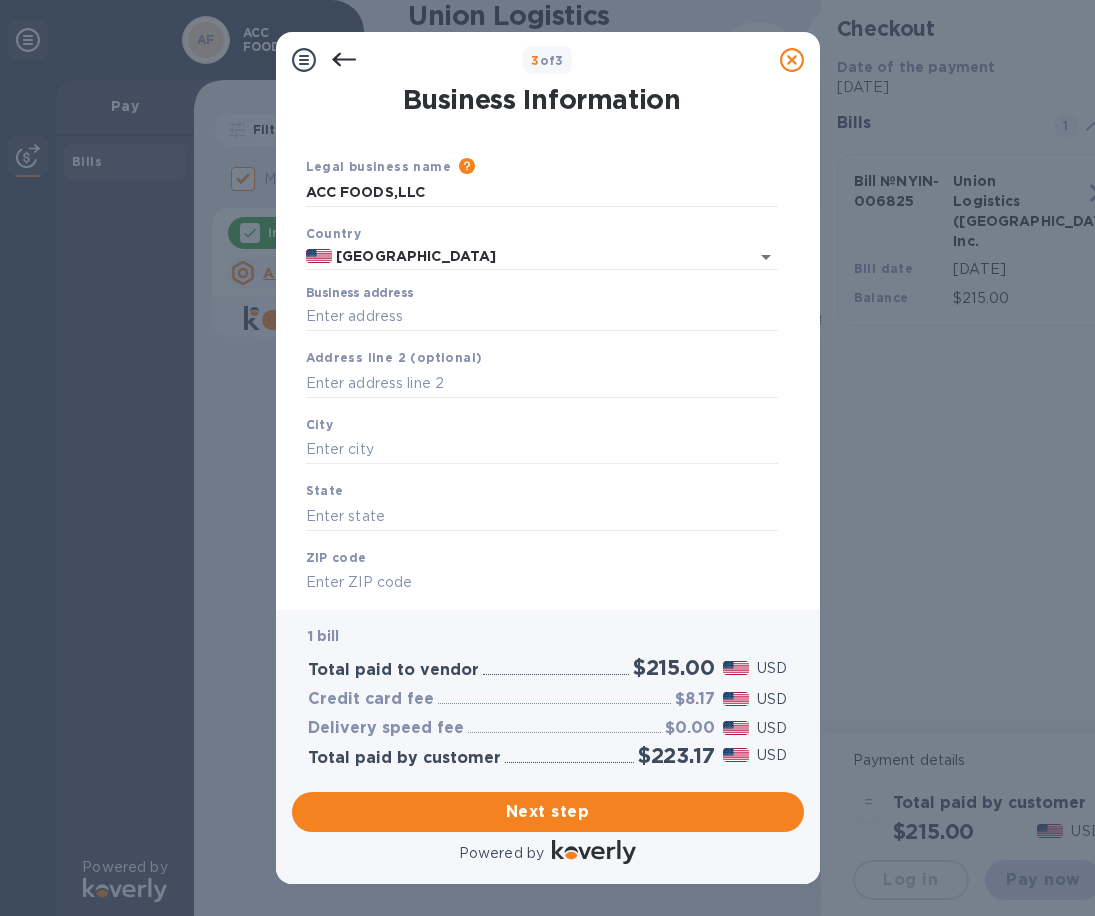 click on "Business address" at bounding box center [542, 309] 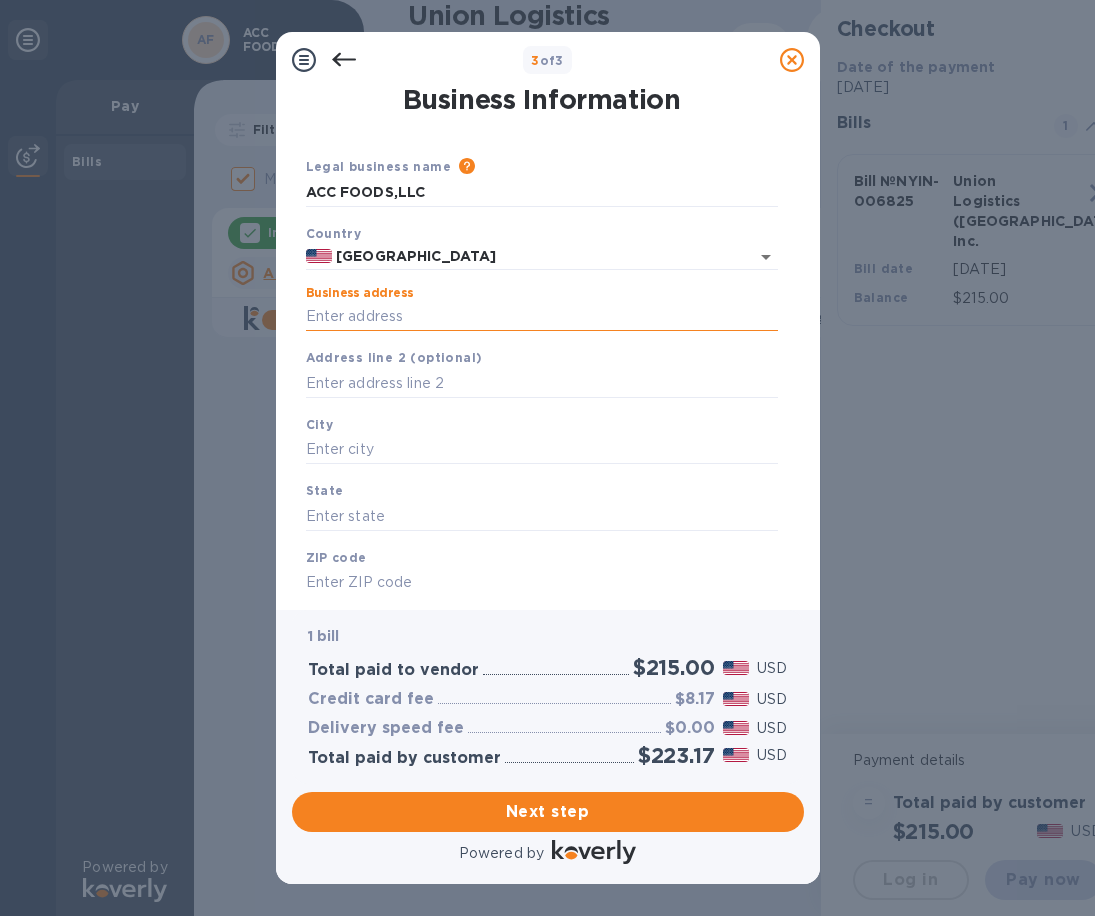 click on "Business address" at bounding box center (542, 317) 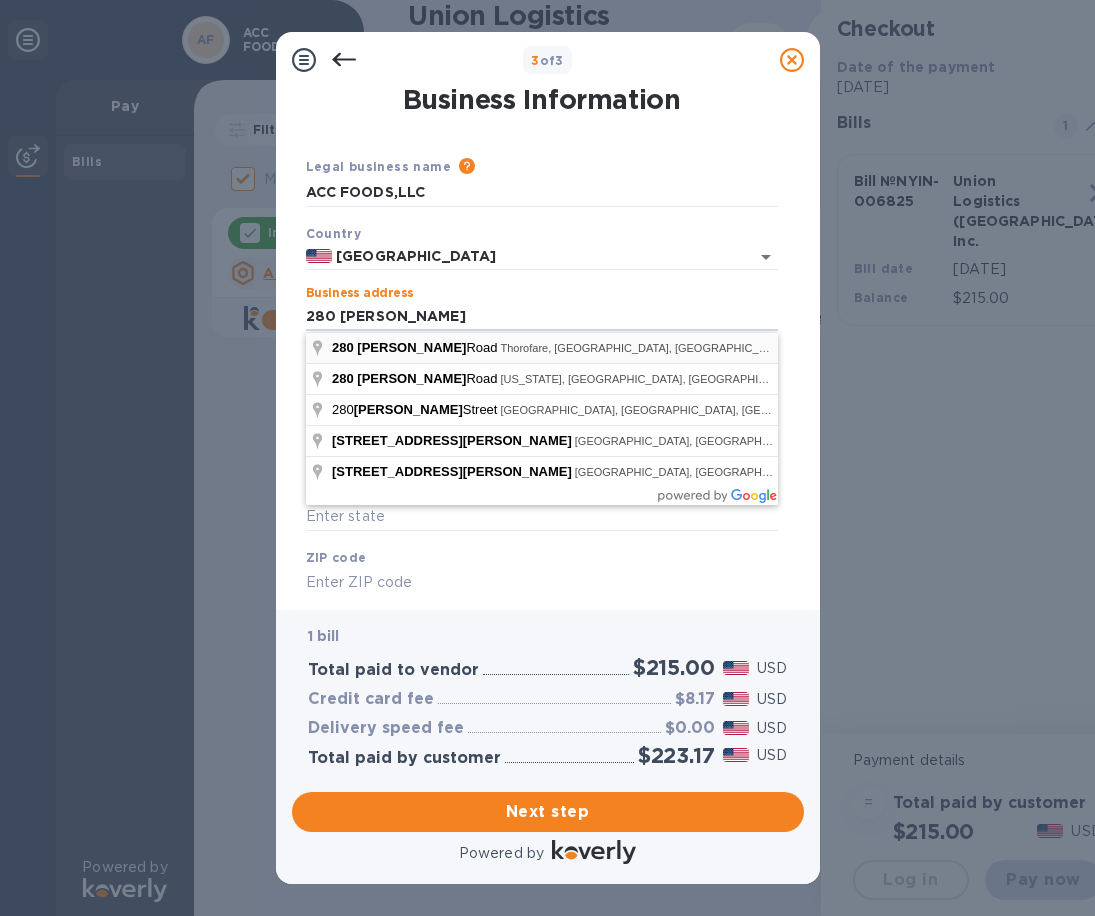 type on "[STREET_ADDRESS][PERSON_NAME]" 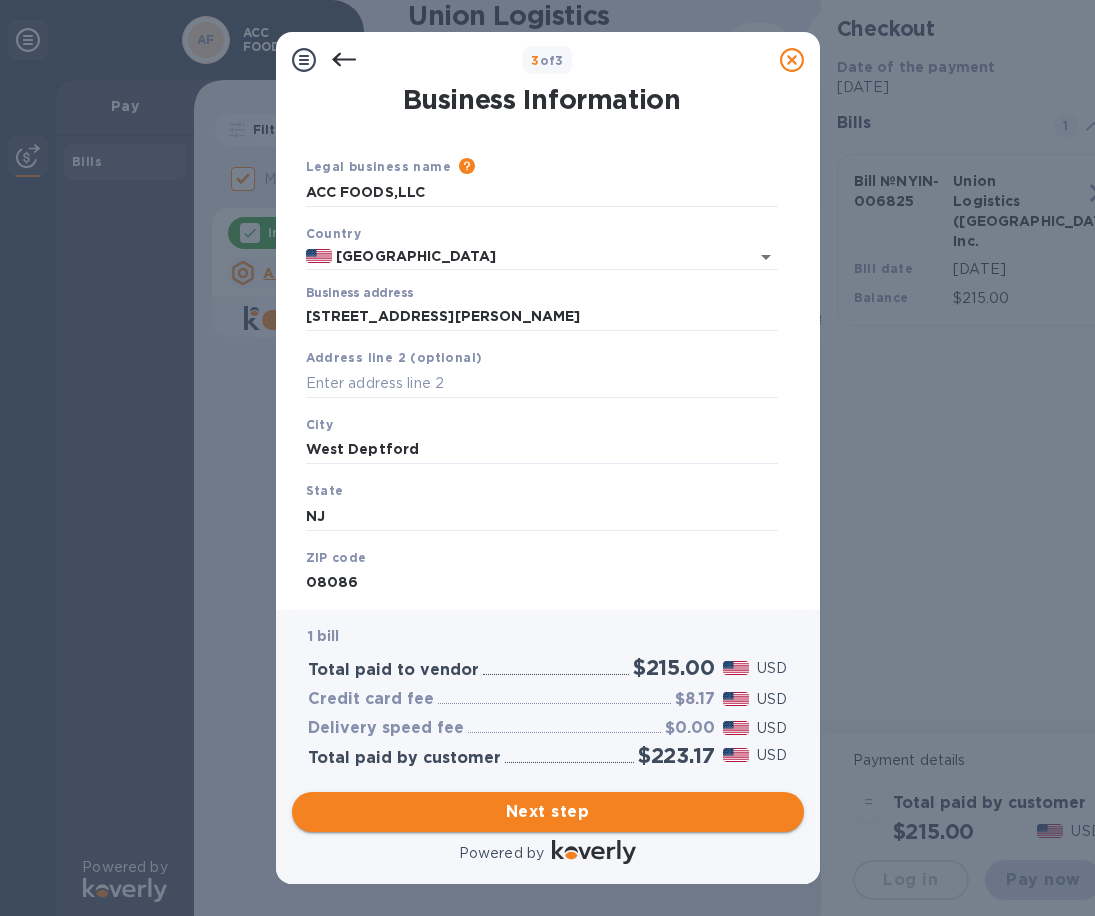 click on "Next step" at bounding box center (548, 812) 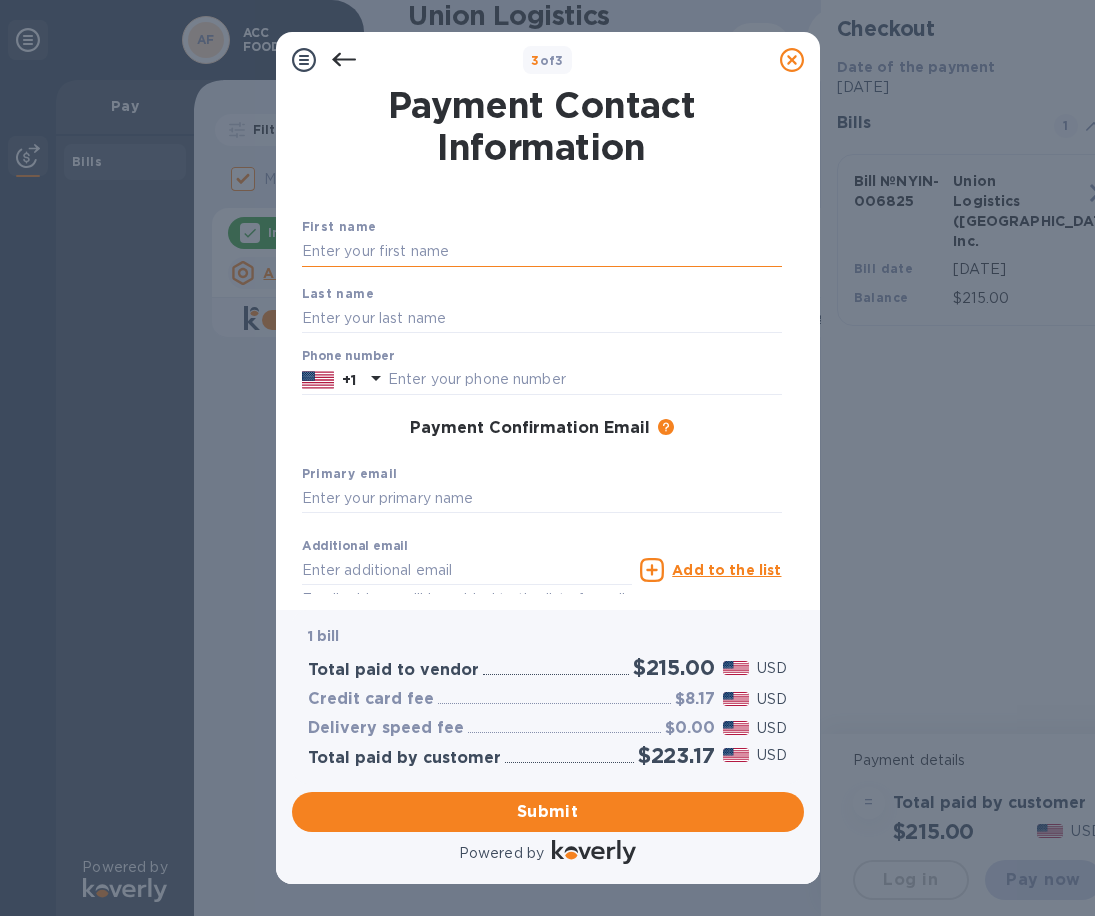click at bounding box center [542, 252] 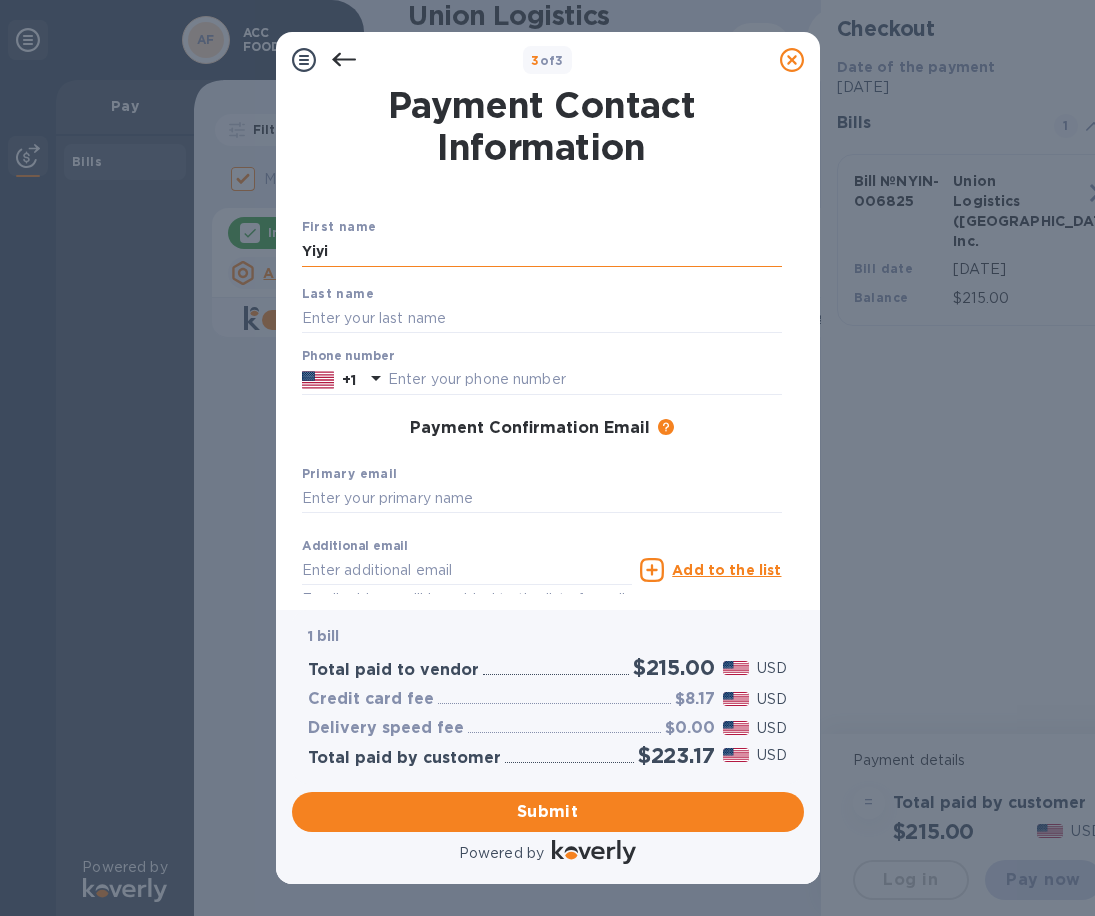 type on "Yiyi" 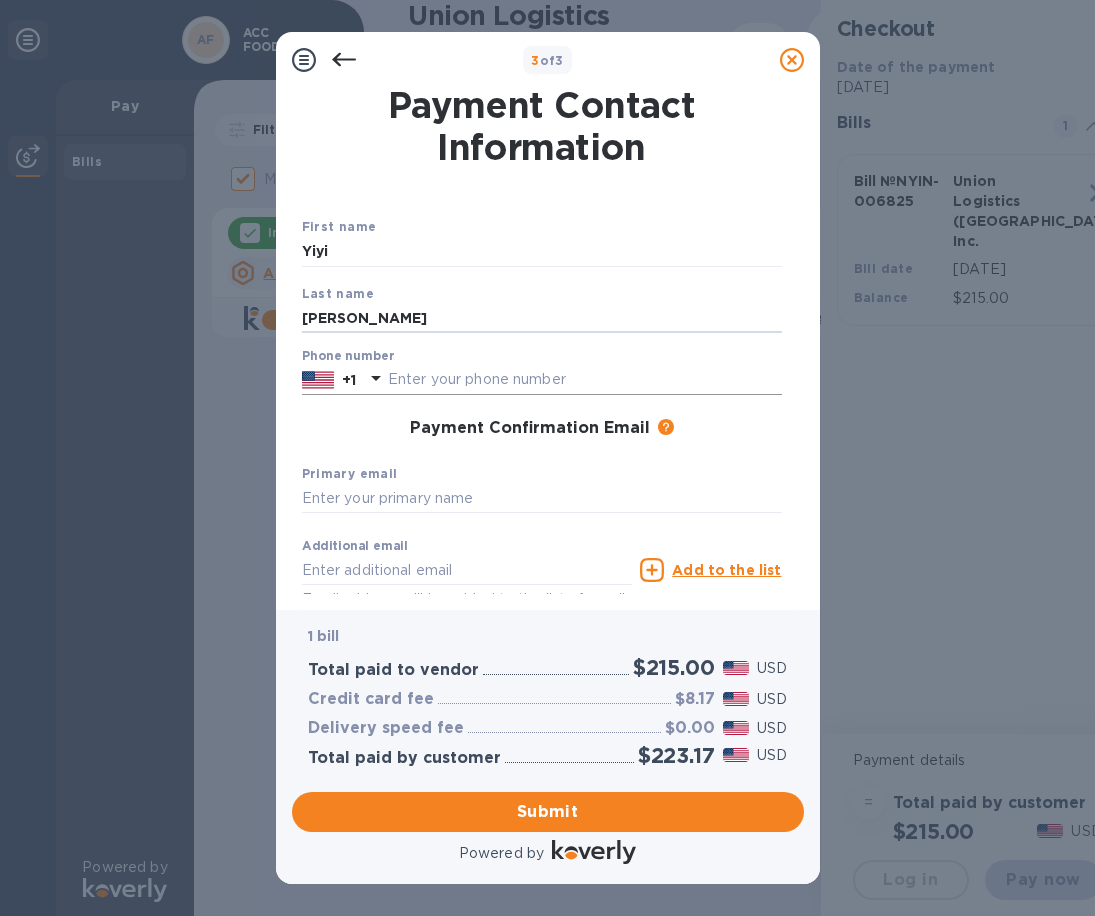 type on "[PERSON_NAME]" 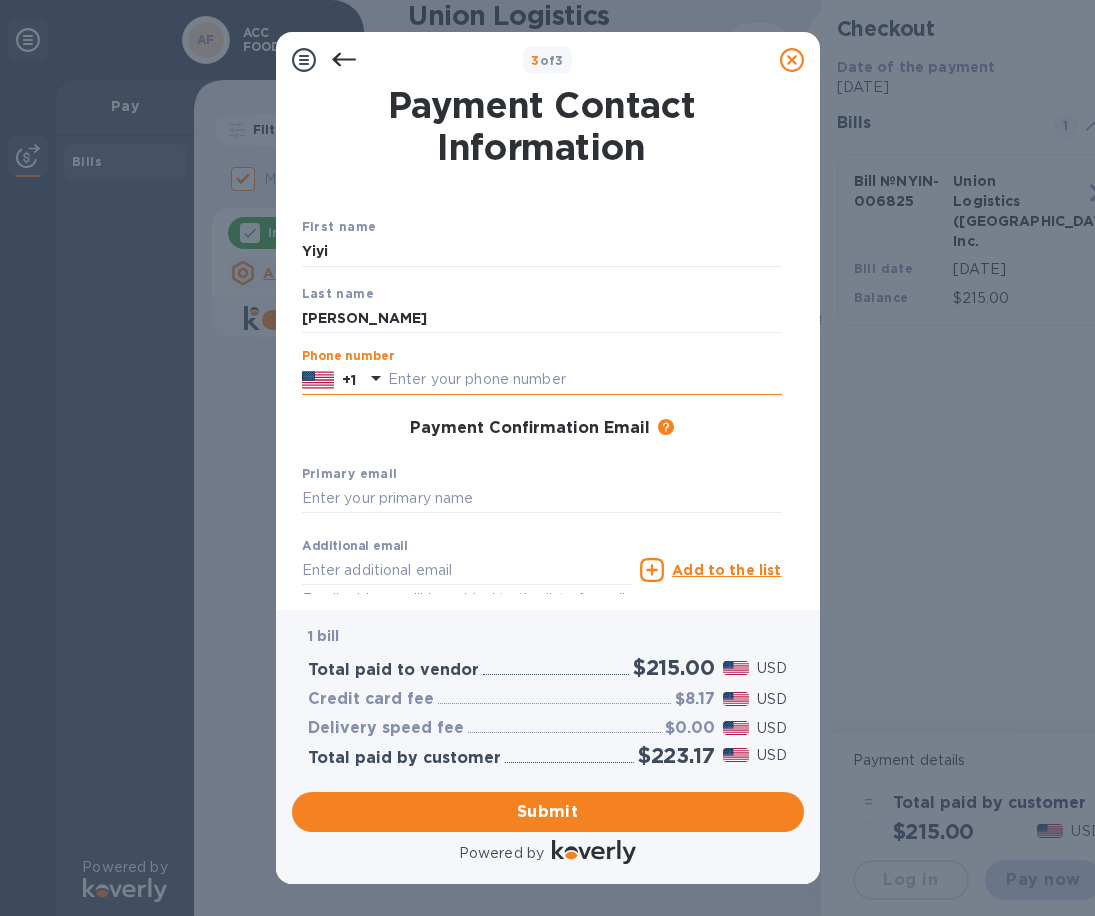 click at bounding box center (585, 380) 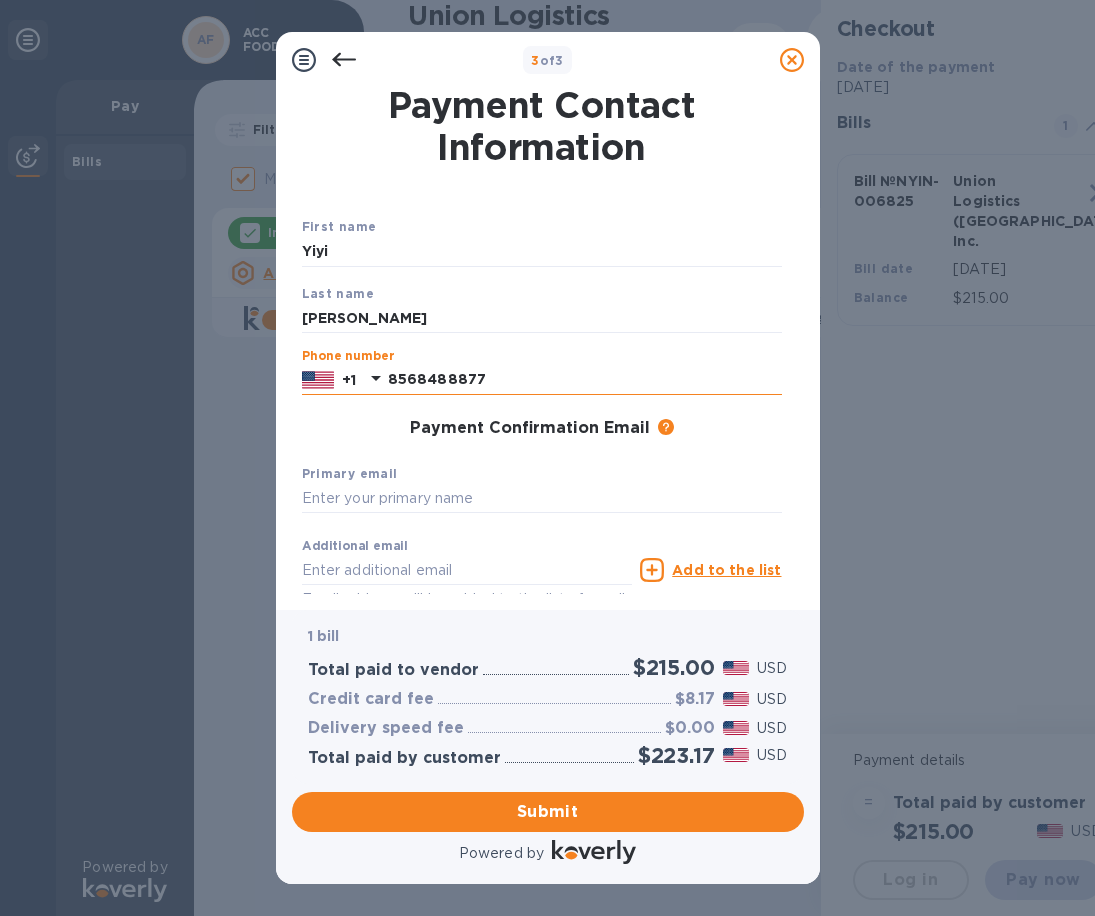 click on "8568488877" at bounding box center [585, 380] 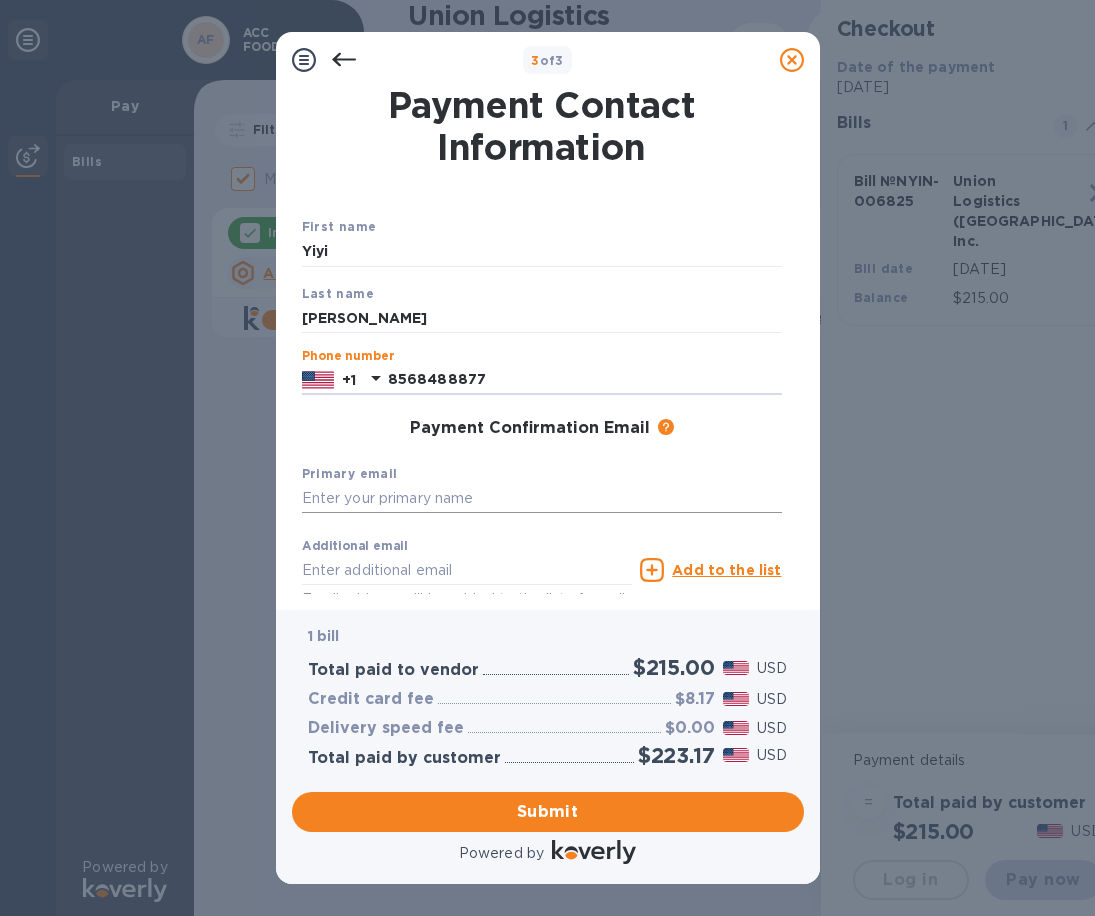 type on "8568488877" 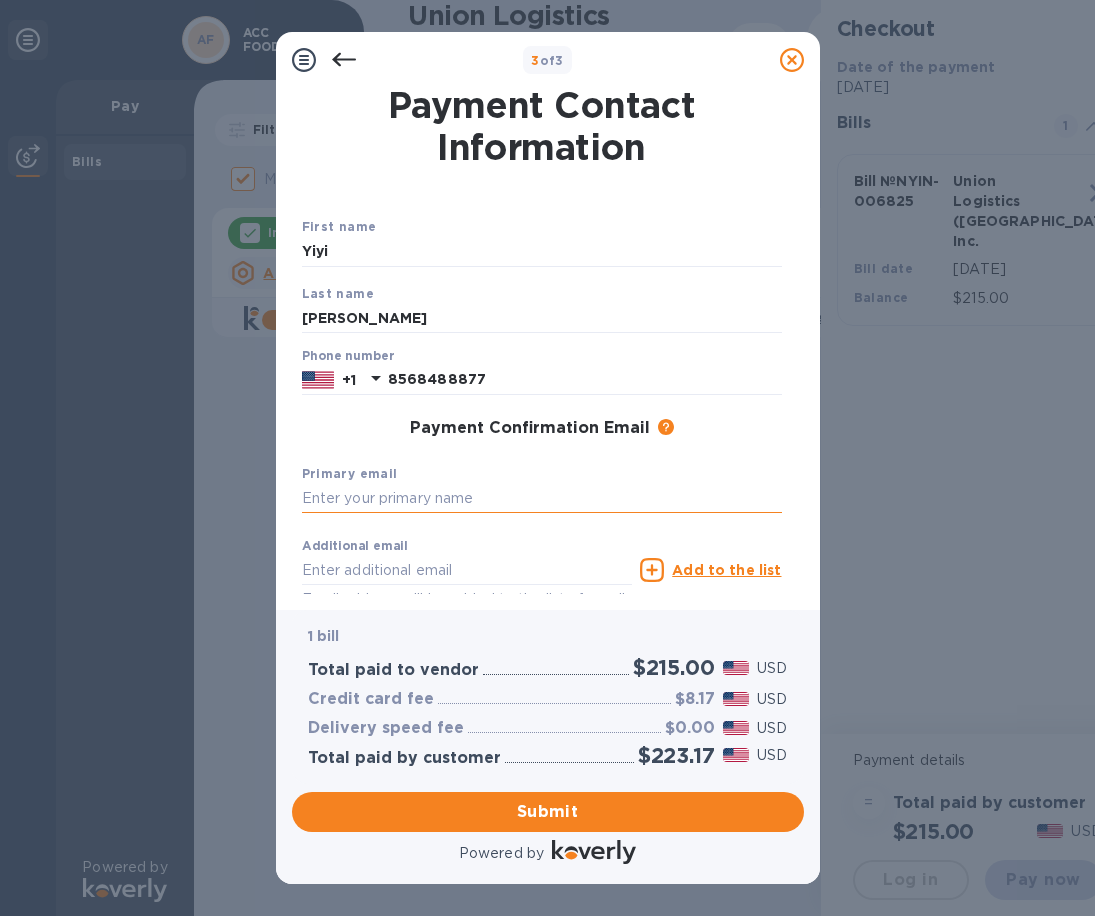 click at bounding box center (542, 499) 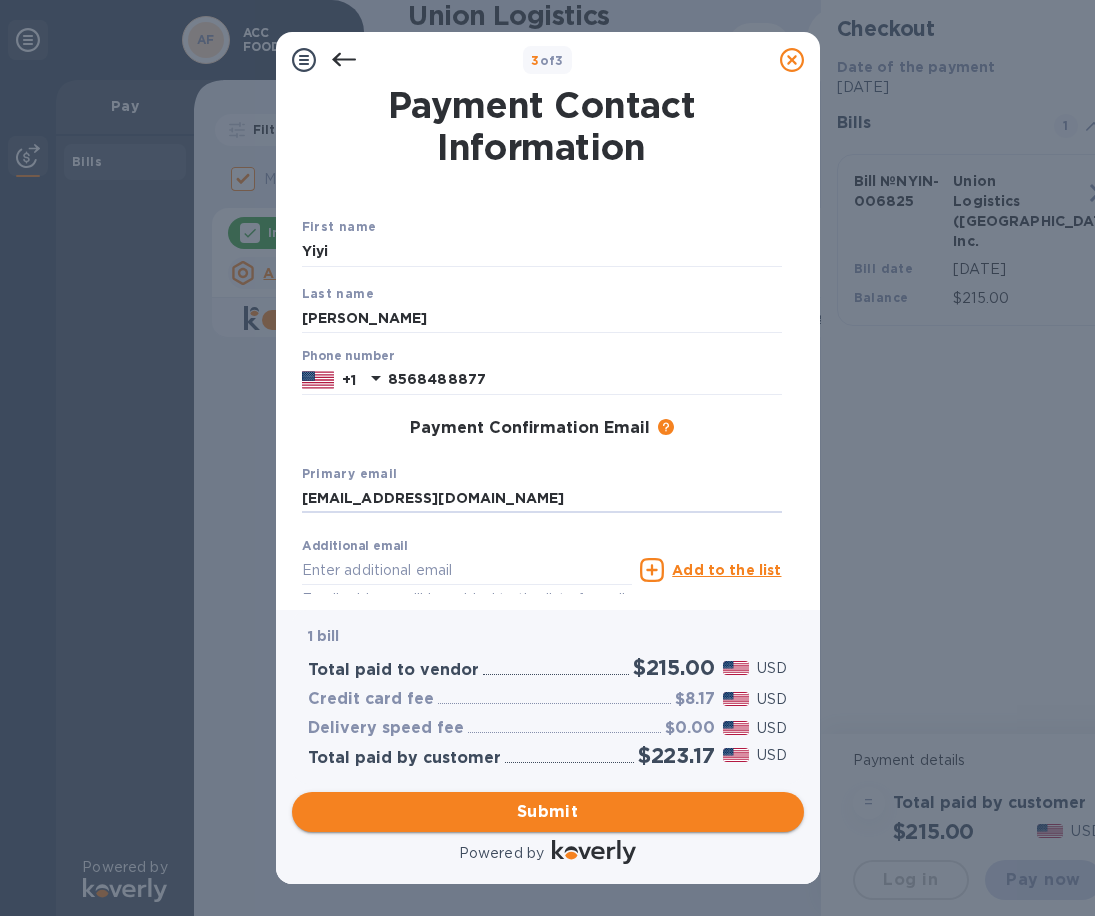 type on "[EMAIL_ADDRESS][DOMAIN_NAME]" 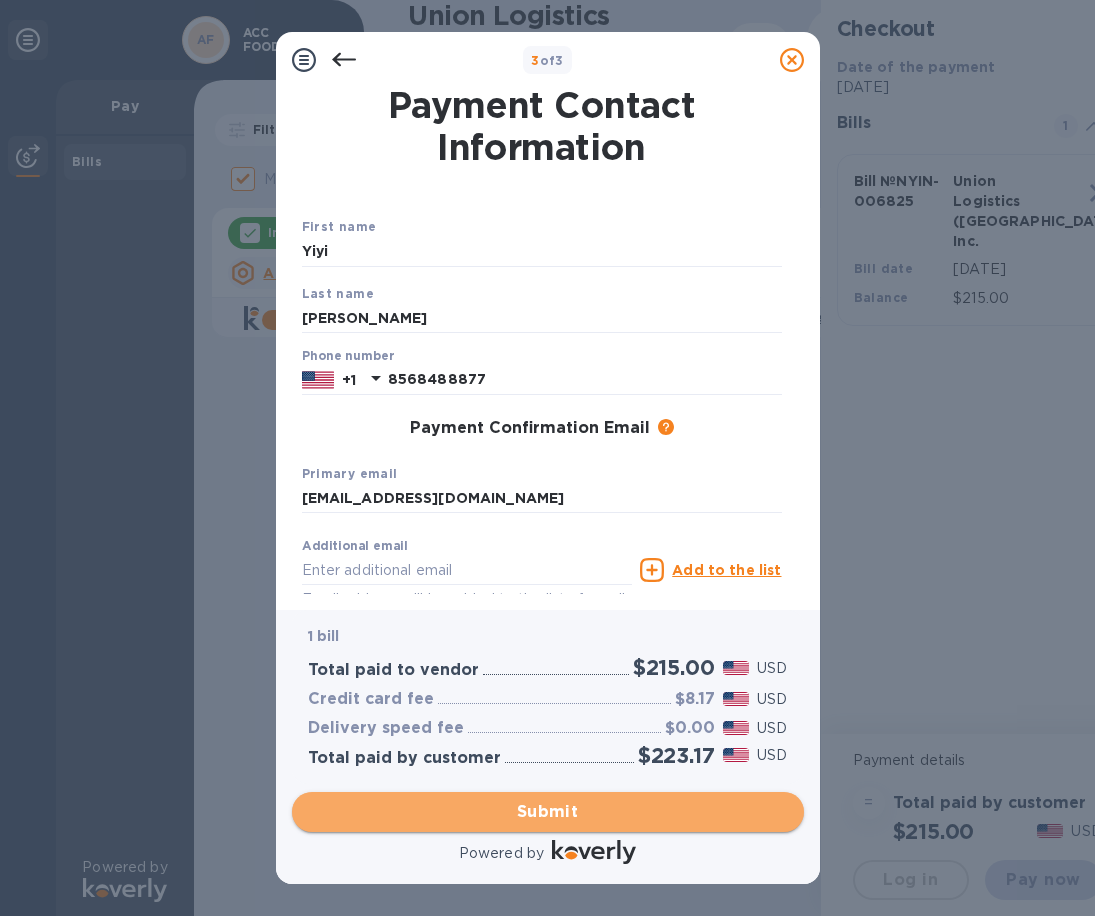 click on "Submit" at bounding box center [548, 812] 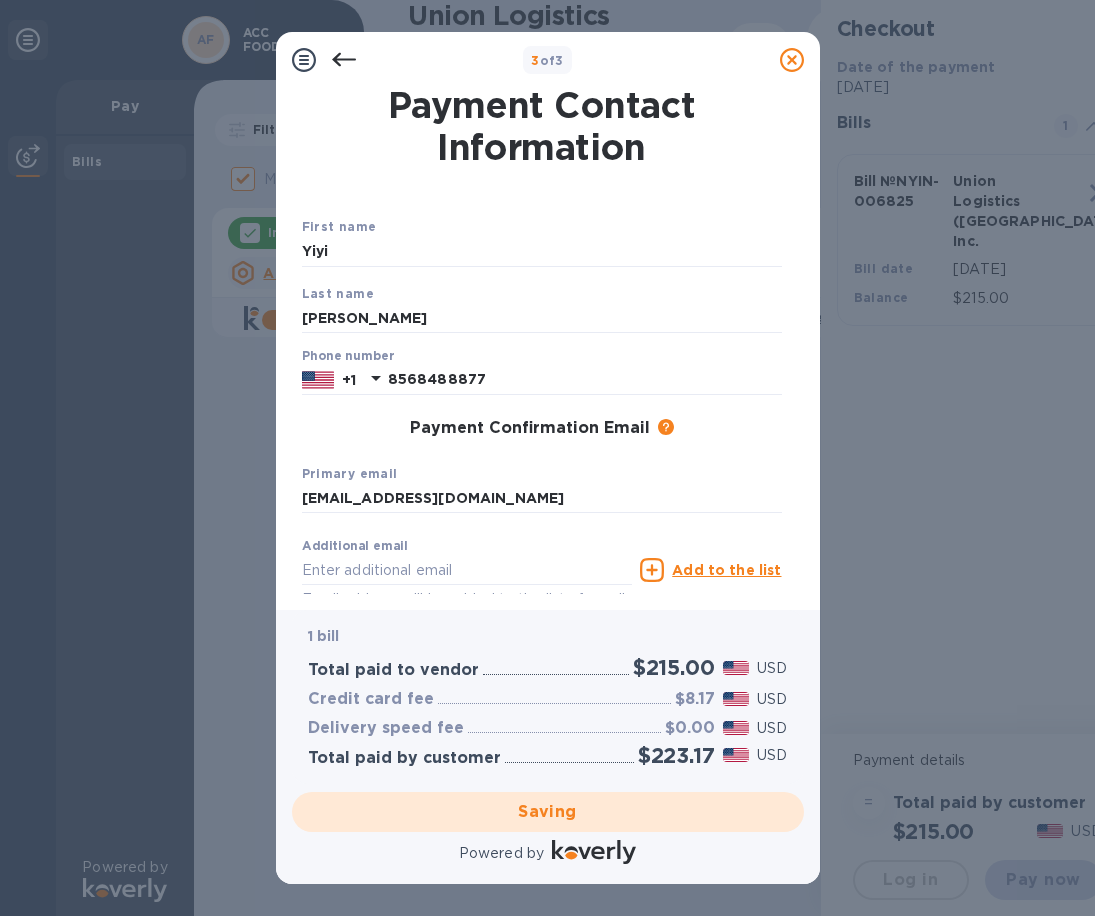 checkbox on "false" 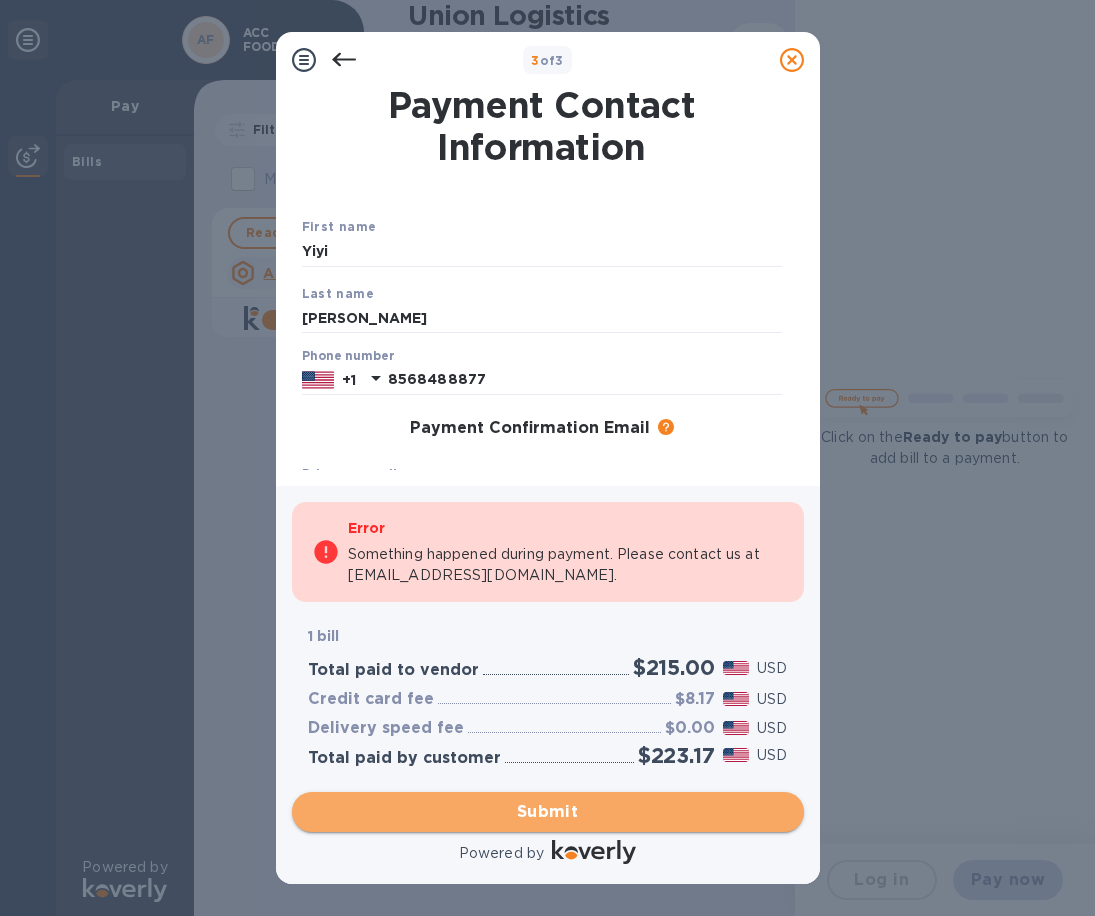 click on "Submit" at bounding box center (548, 812) 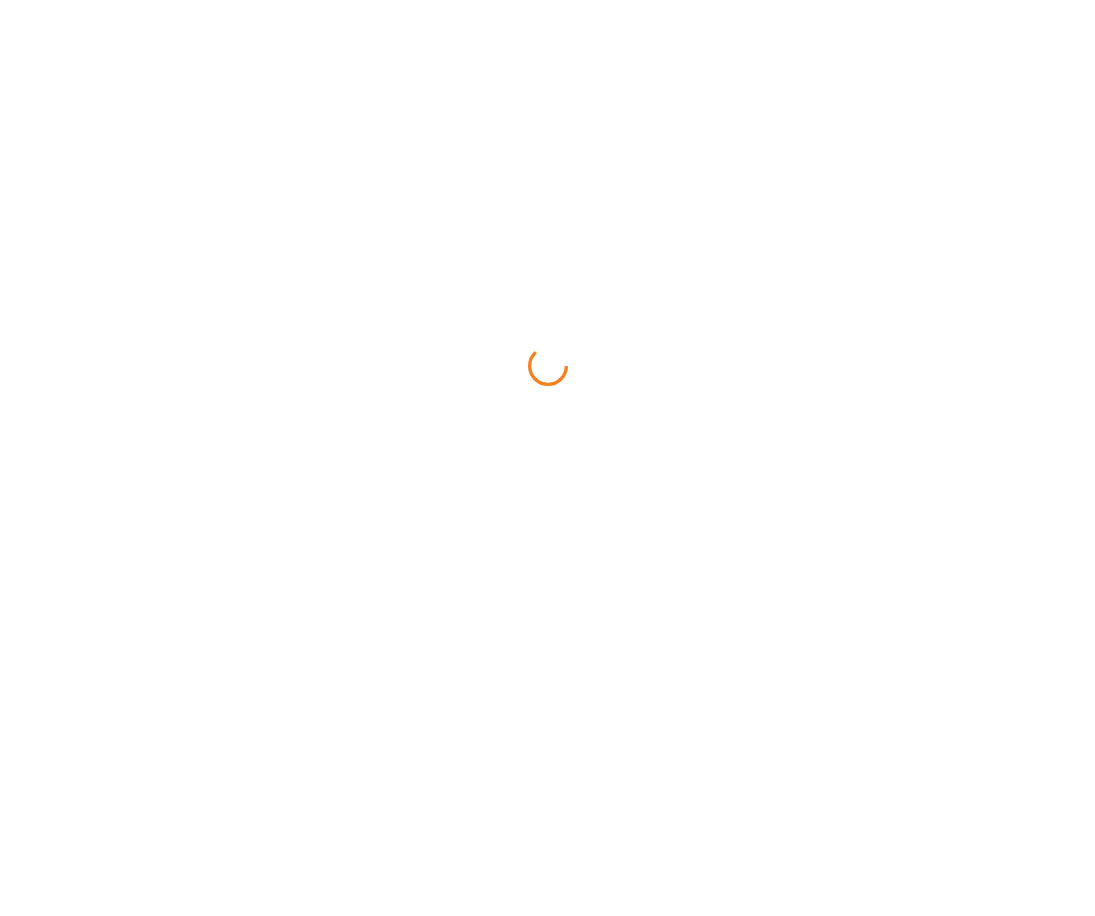 scroll, scrollTop: 0, scrollLeft: 0, axis: both 